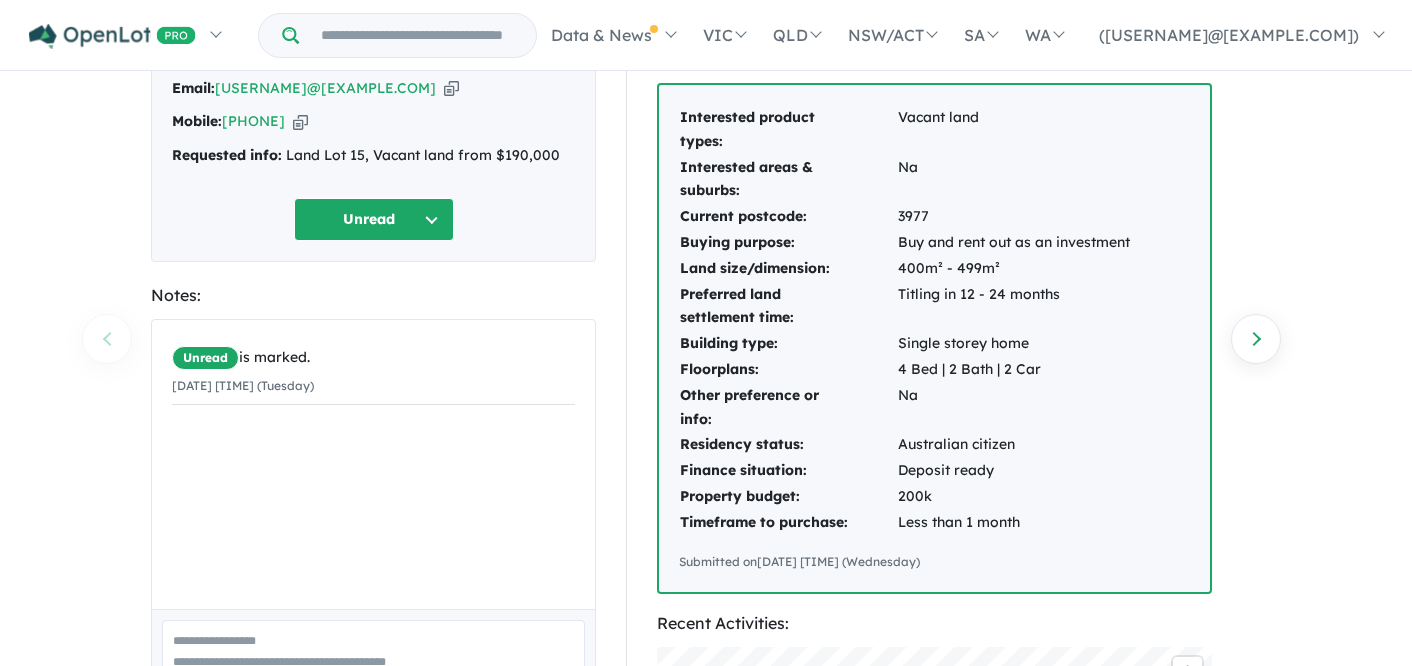 scroll, scrollTop: 0, scrollLeft: 0, axis: both 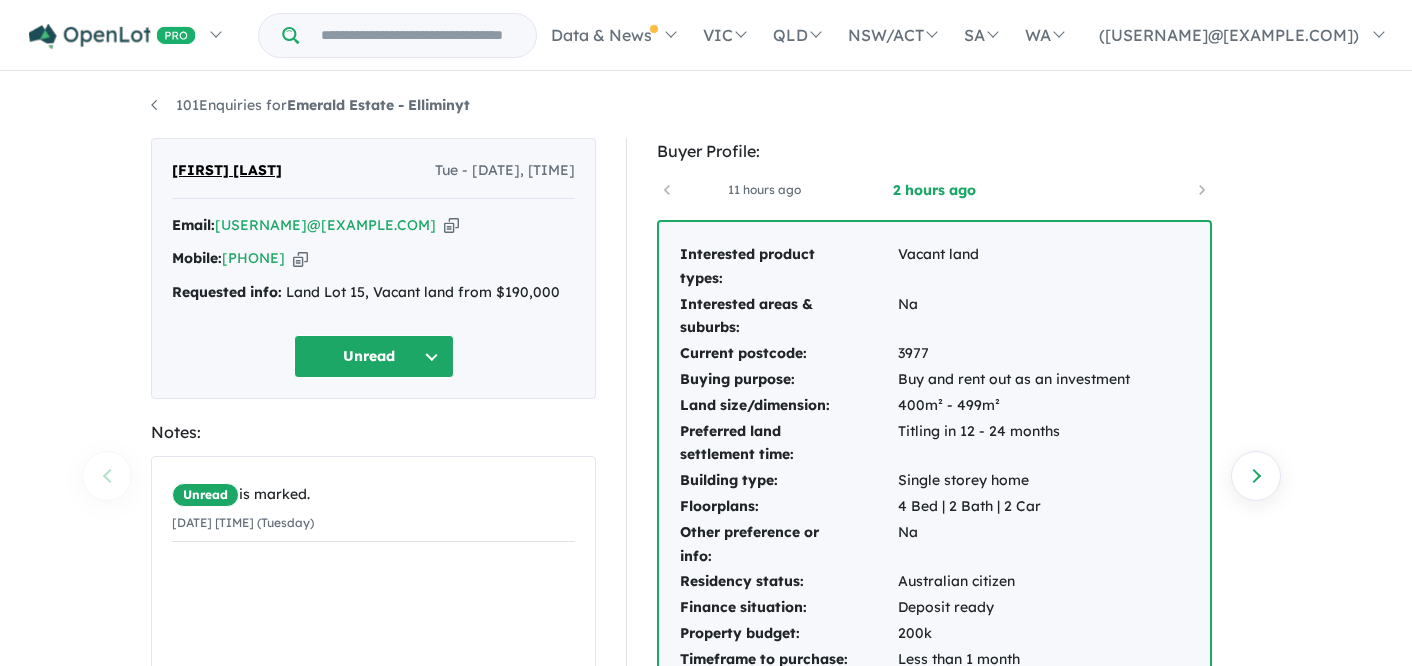 click at bounding box center (451, 225) 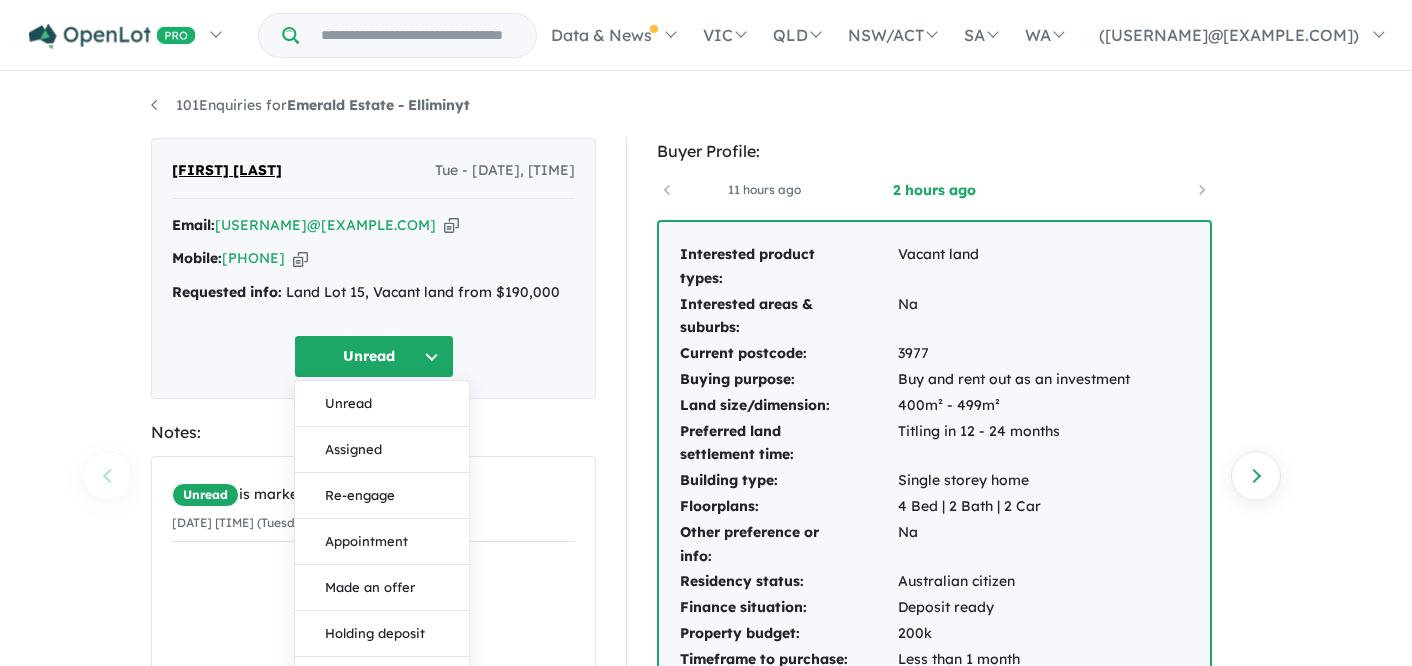 click on "Assigned" at bounding box center [382, 450] 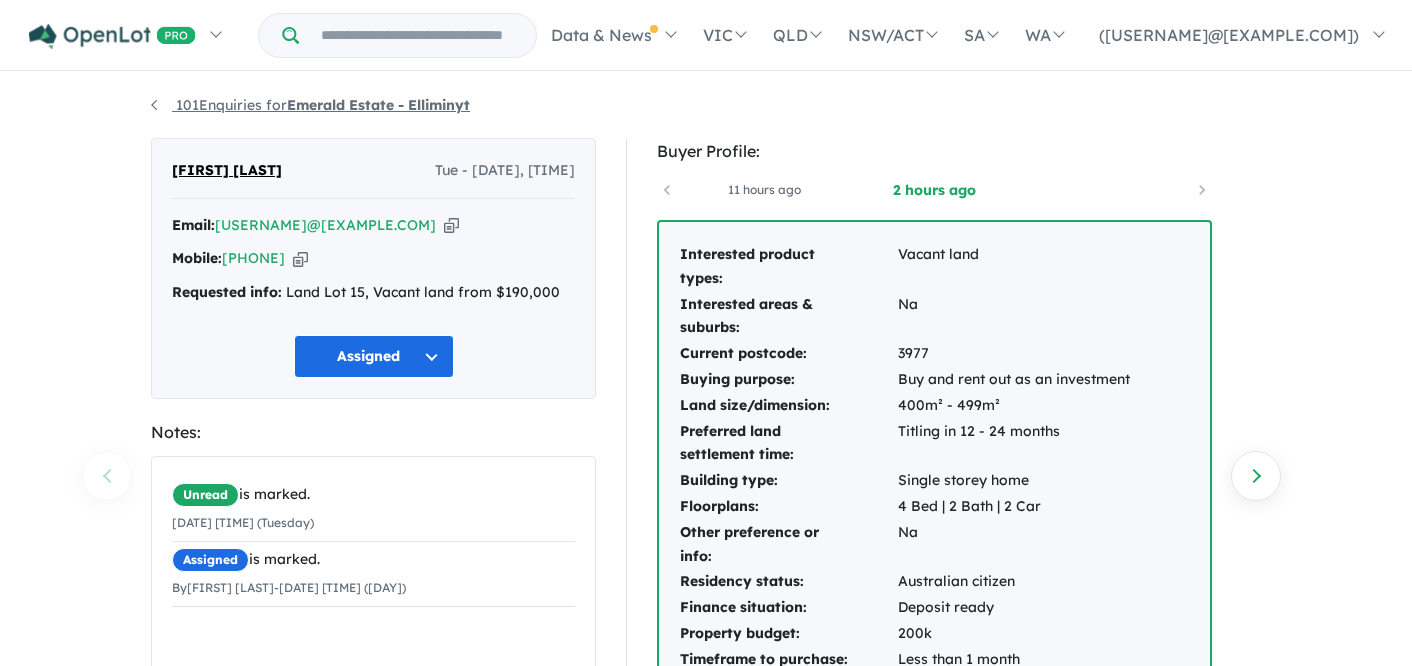 click on "101 Enquiries for Emerald Estate - Elliminyt" at bounding box center [310, 105] 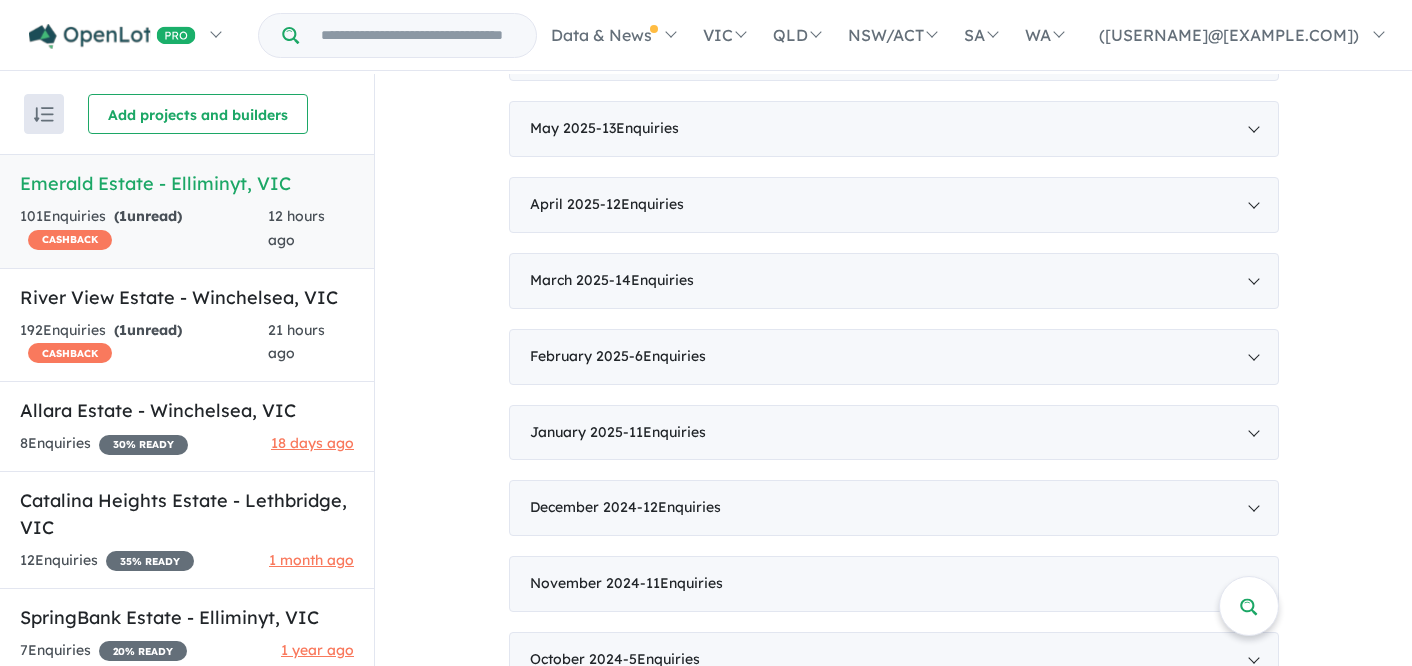 scroll, scrollTop: 1403, scrollLeft: 0, axis: vertical 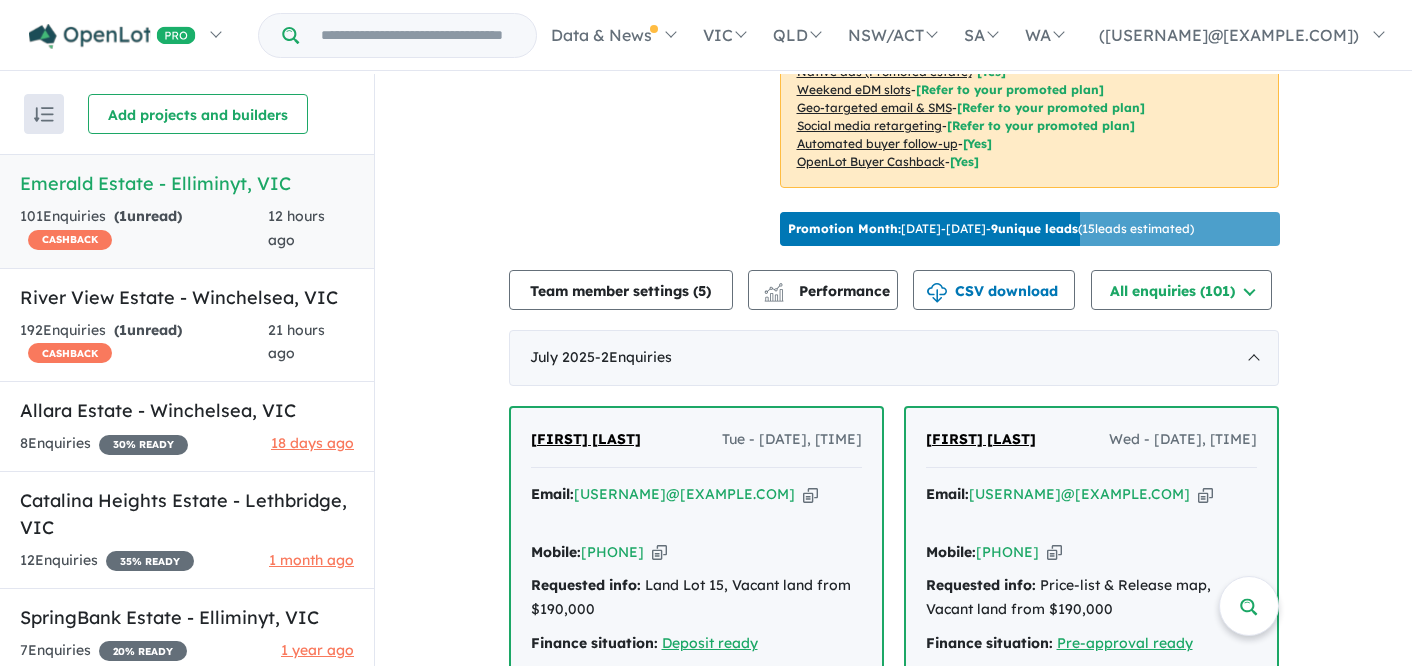 click on "( 1  unread)" at bounding box center (148, 216) 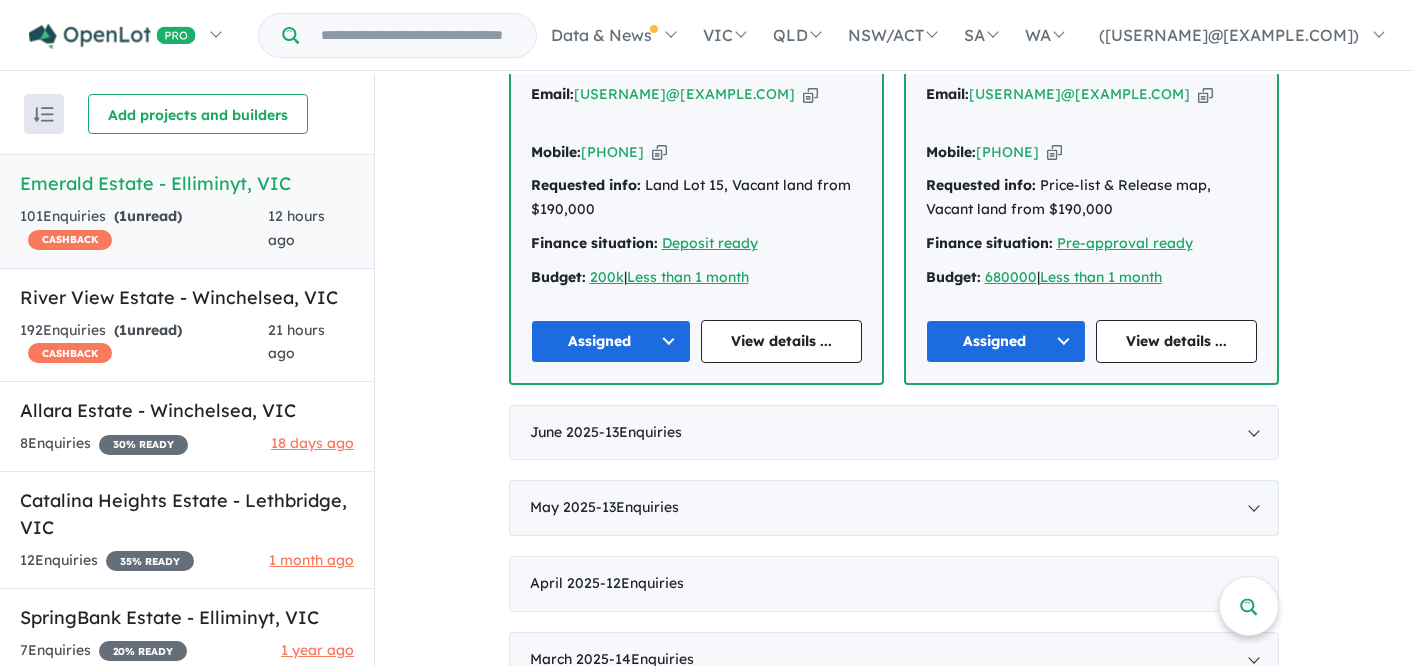 scroll, scrollTop: 991, scrollLeft: 0, axis: vertical 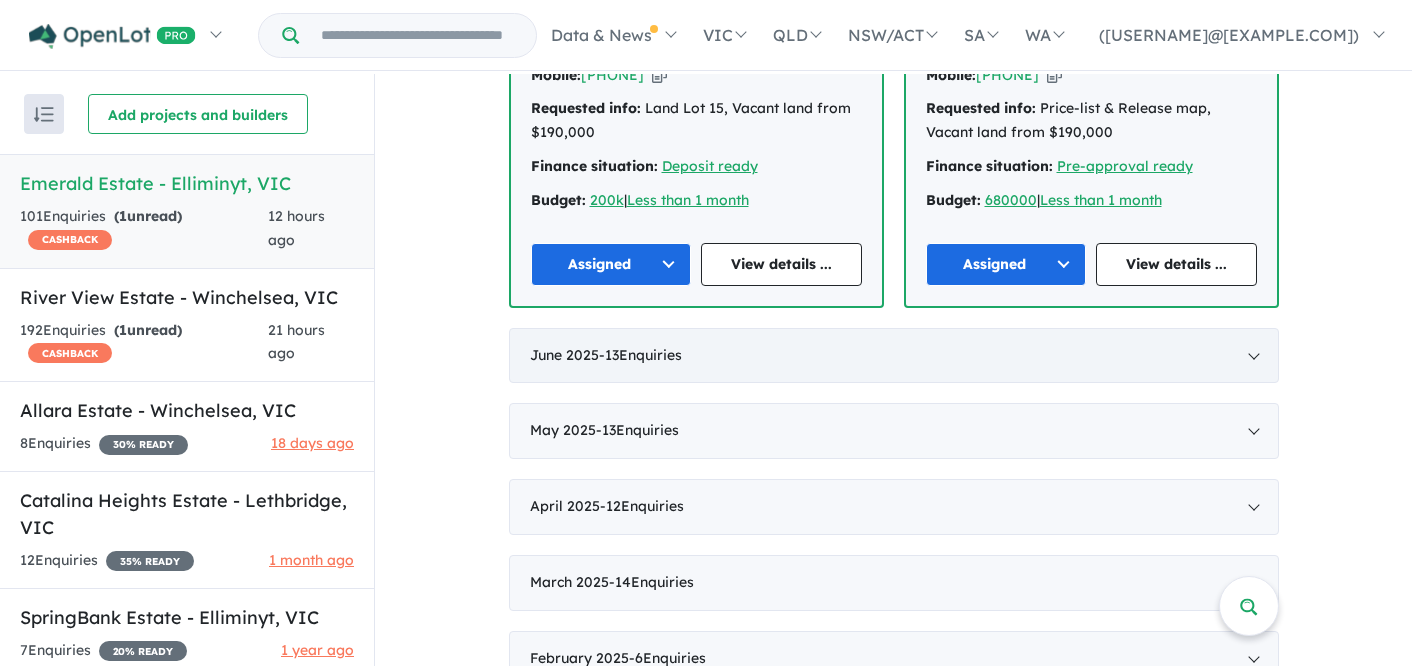 click on "[MONTH] [YEAR] - 13 Enquiries ( 0 unread)" at bounding box center (894, 356) 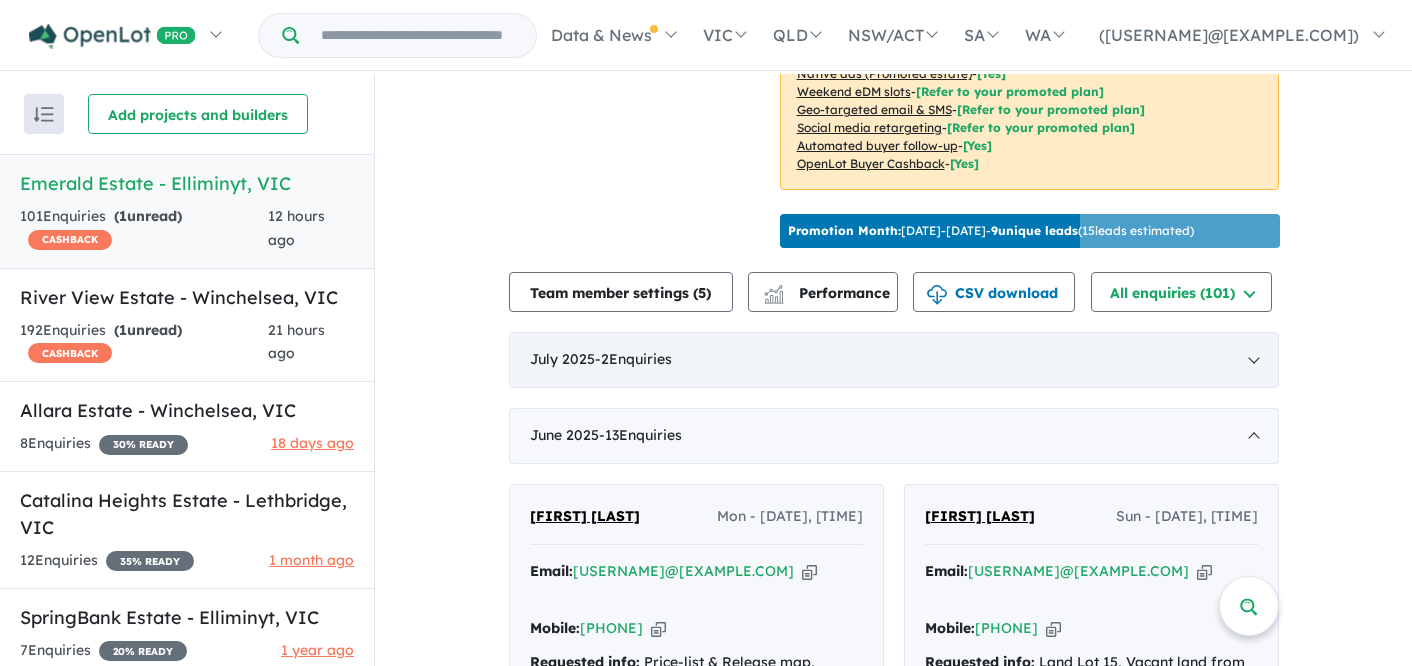 scroll, scrollTop: 514, scrollLeft: 0, axis: vertical 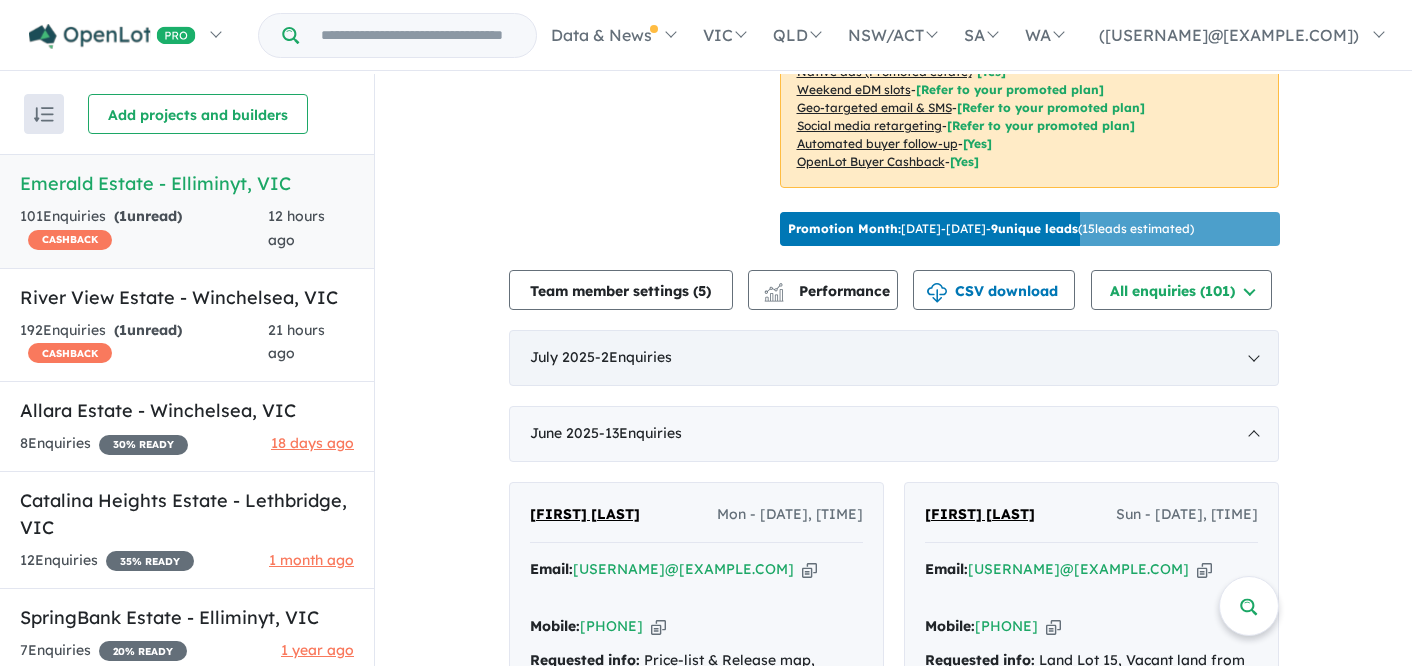 click on "- 2 Enquiries ( 0 unread)" at bounding box center (633, 357) 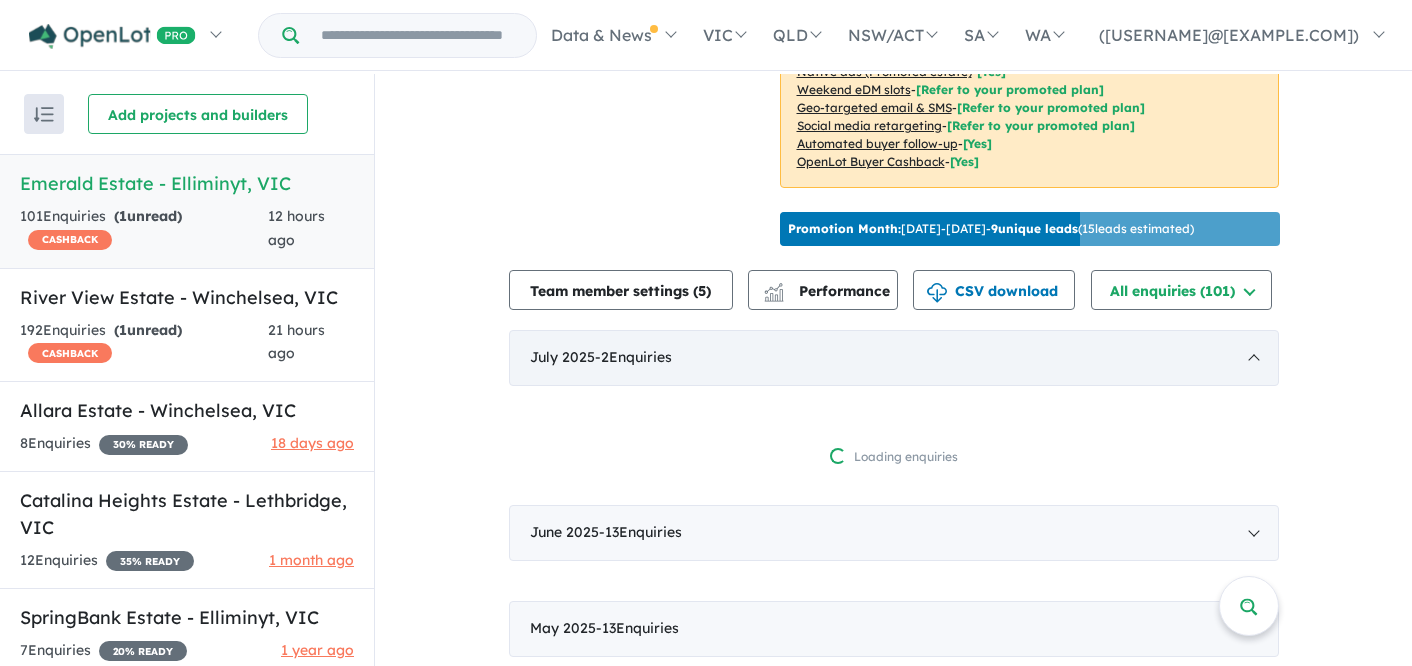 scroll, scrollTop: 2, scrollLeft: 0, axis: vertical 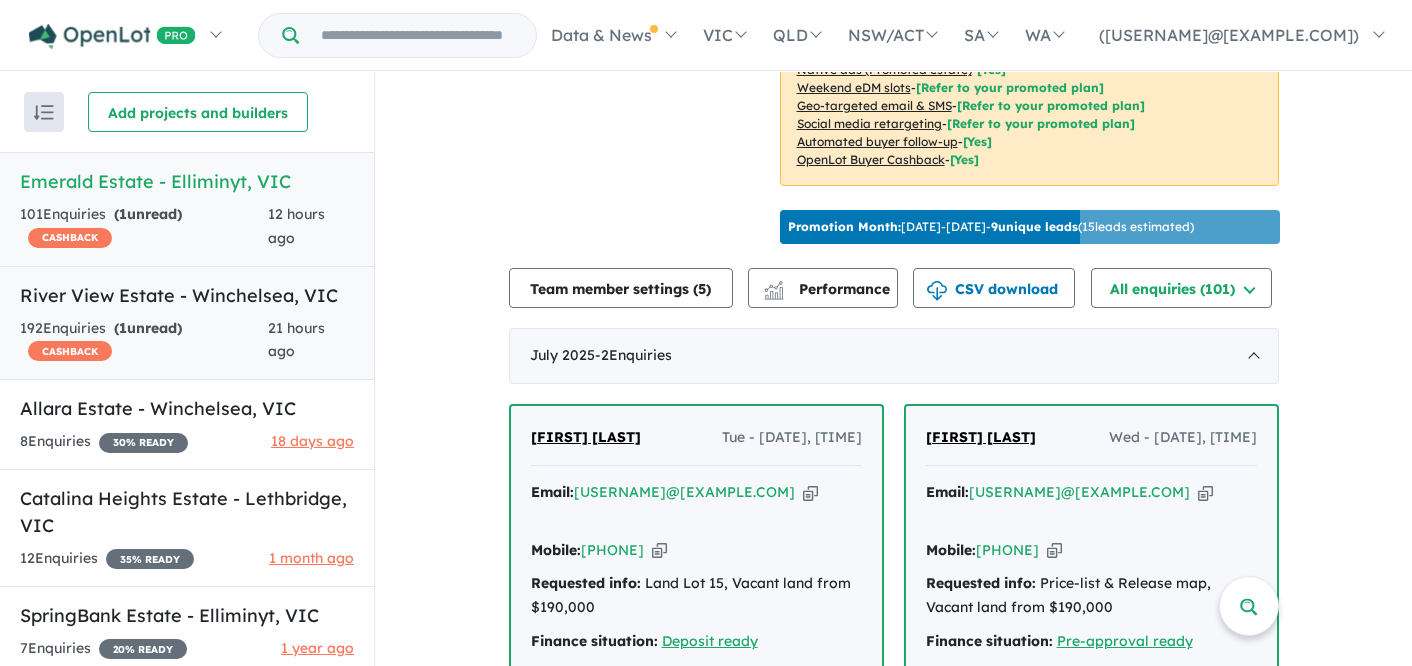 click on "192 Enquiries ( 1 unread) CASHBACK" at bounding box center (144, 341) 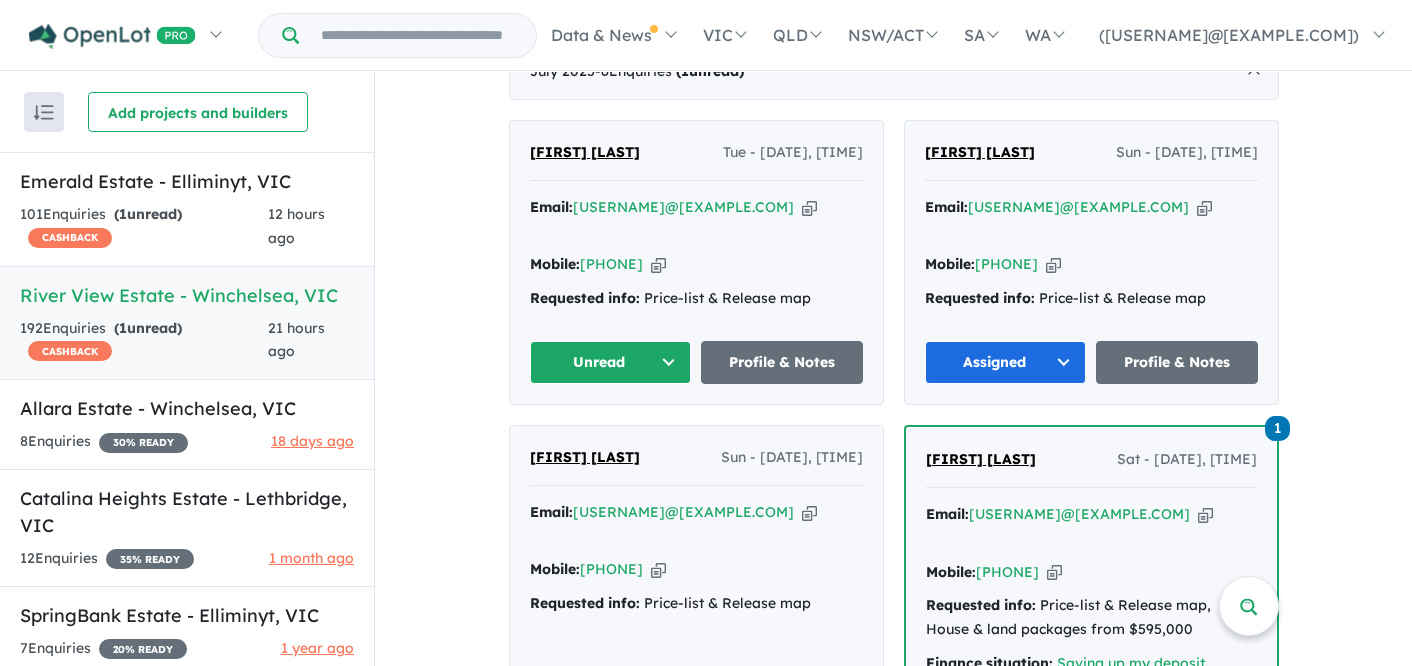 scroll, scrollTop: 840, scrollLeft: 0, axis: vertical 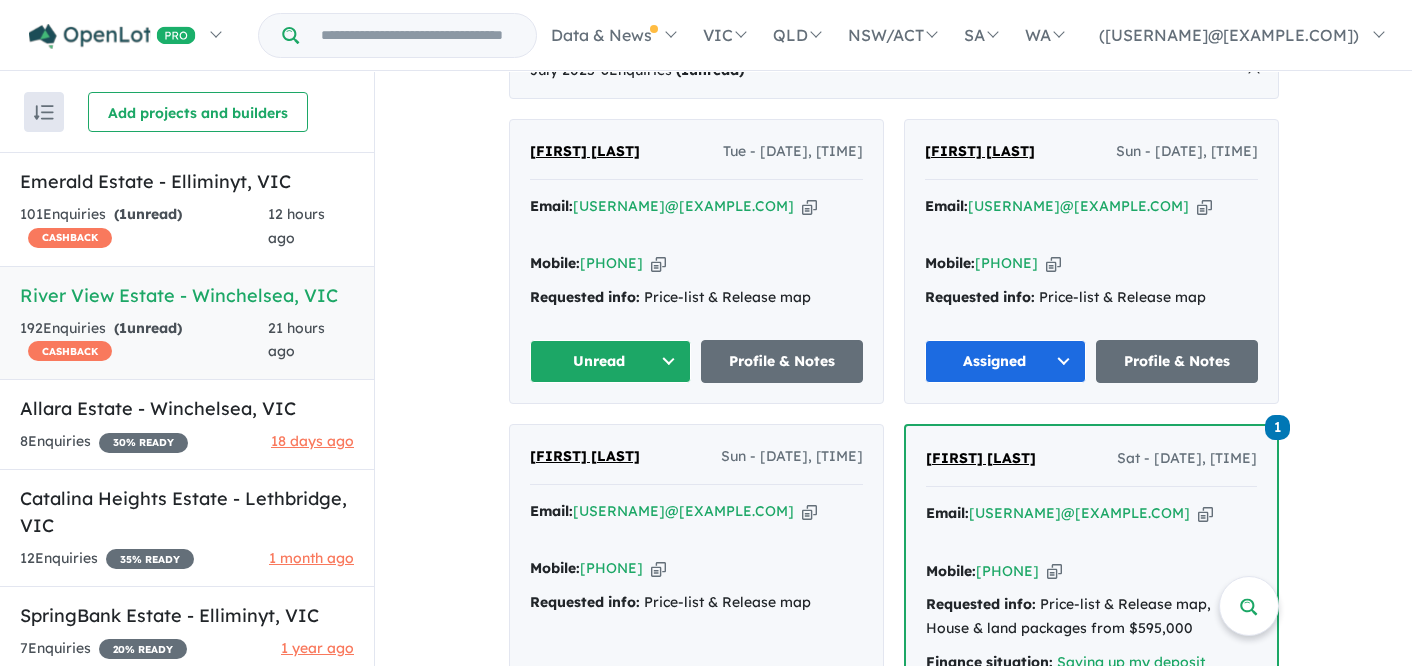 click at bounding box center [809, 206] 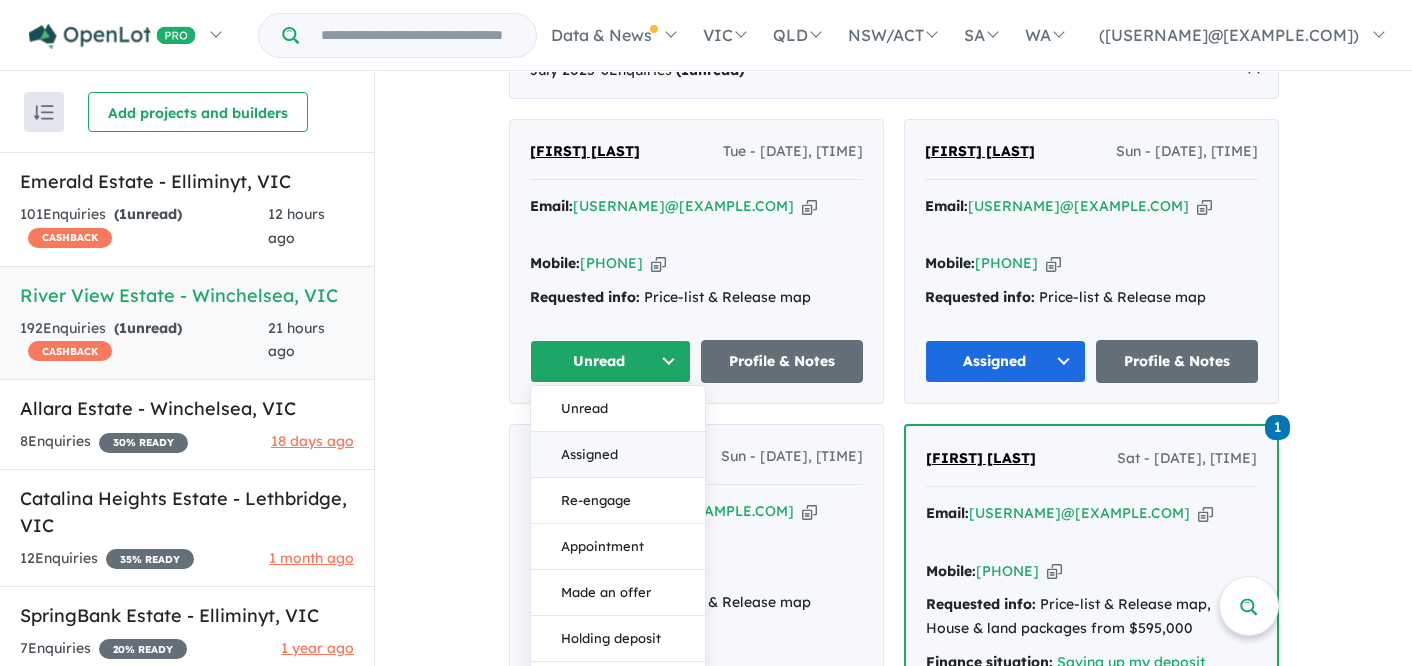 click on "Assigned" at bounding box center (618, 455) 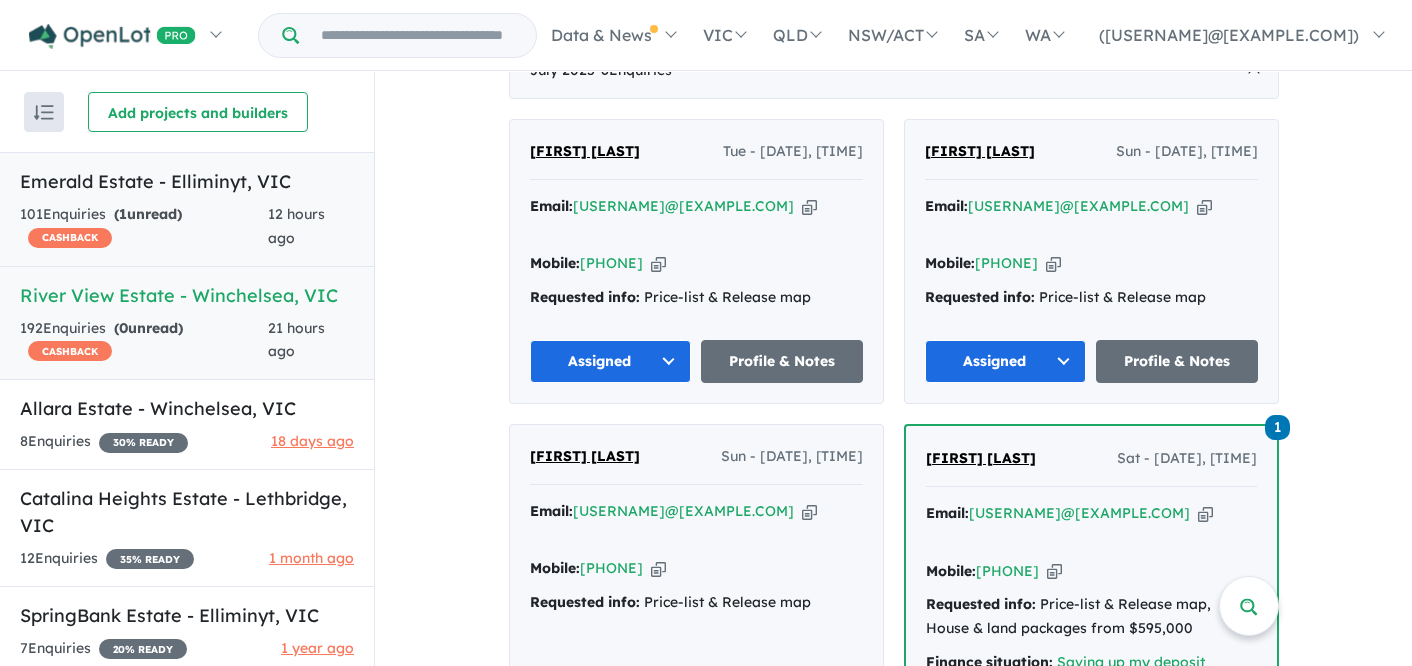 click on "( 1  unread)" at bounding box center (148, 214) 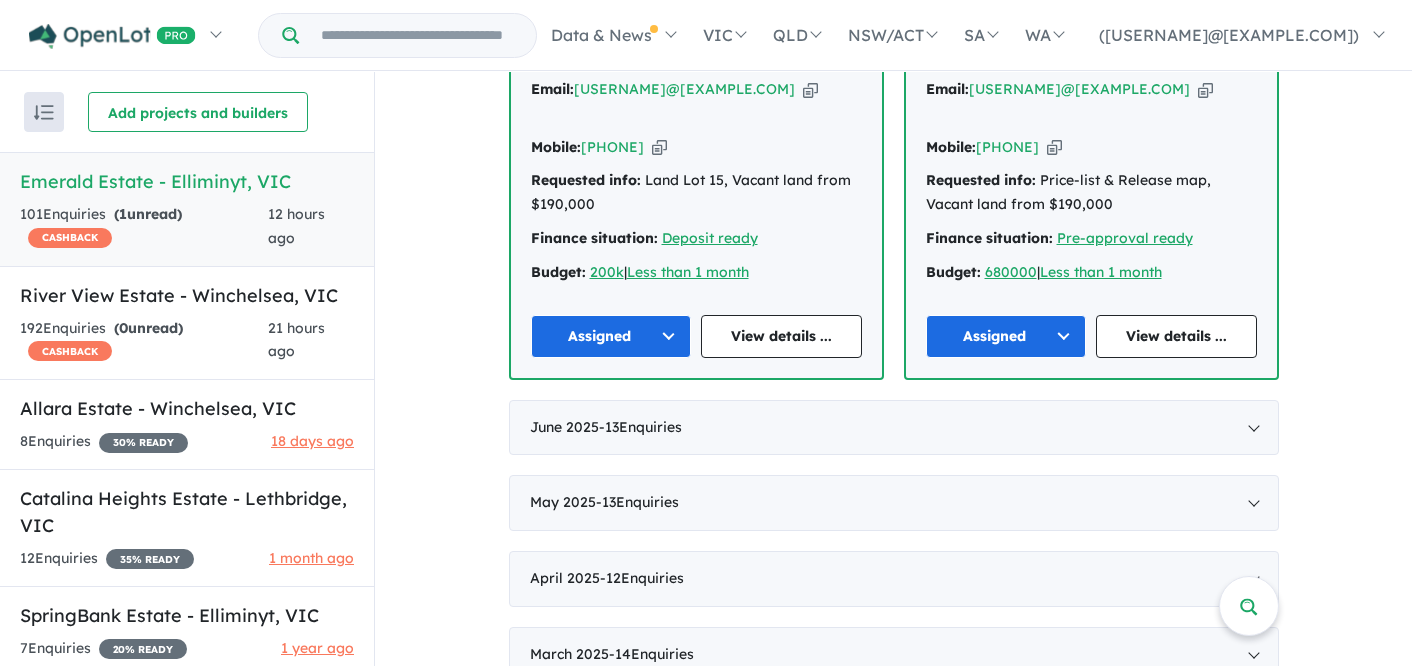 scroll, scrollTop: 911, scrollLeft: 0, axis: vertical 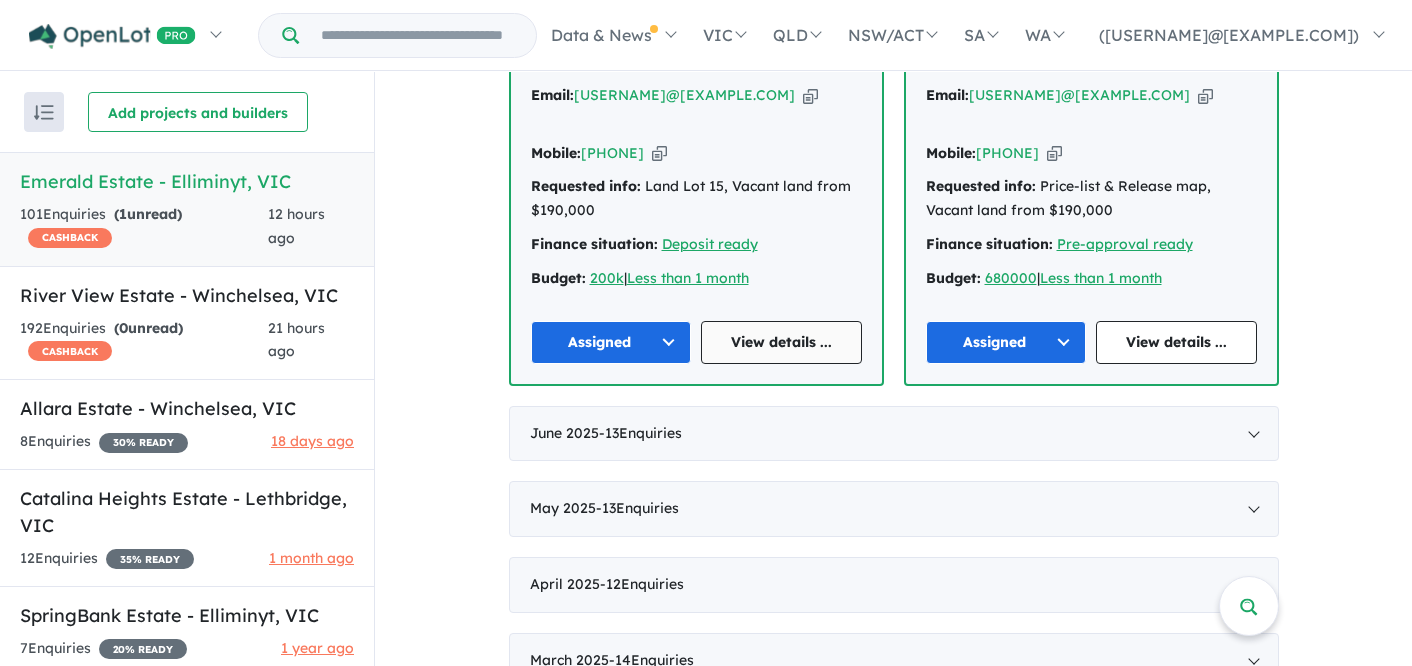 click on "View details ..." at bounding box center [781, 342] 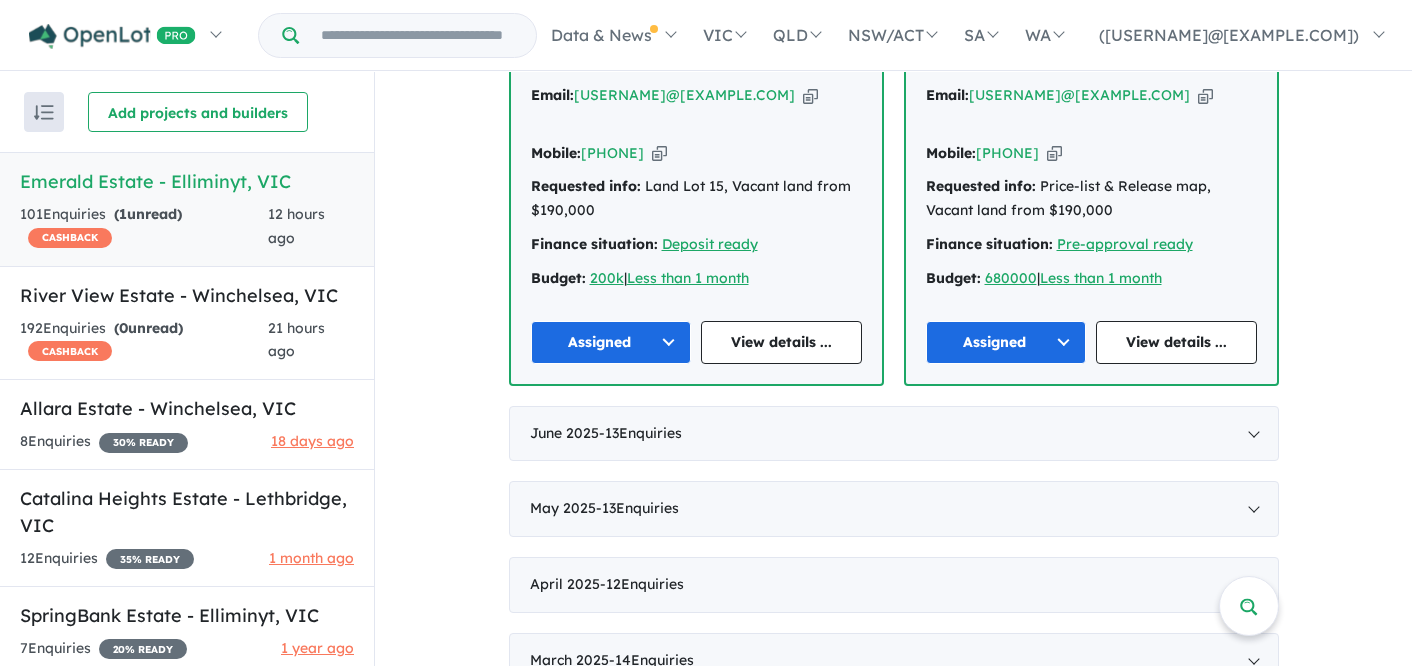 click on "View 6 projects in your account Emerald Estate - Elliminyt OPENLOT $ 200 CASHBACK Land sizes from 503 m 2 to 720 m 2 Land prices start from $ 190,000 to $ 325,000 Update ( 6 ) NEW RELEASE: Starting from just $190k! - Deposit of just $10,000 - Titles anticipated Q2 2026 - Lock in today's price, pay the balance in 2026! - BONUS $2,500 Landscaping Voucher - Within walking distance to local Primary School - Easy access to the Otways & beyond - Local sporting facilities on your doorstep - Catch the VLine train service through to Melbourne - All services connected to the block Read more Your project is only 85 % ready comparing to other top-performing projects in your area: Showcase more than 3 images - [ No ] Showcase more than 3 listings - [ Yes ] Display pricing information - [ Yes ] Add project headline - [ Yes ] Add project selling-points - [ Yes ] Embed Facebook profile - [ No ] Sales phone number - [ Yes ] Invite your team members - [ Yes ] - [Yes] - - - -" at bounding box center (893, 162) 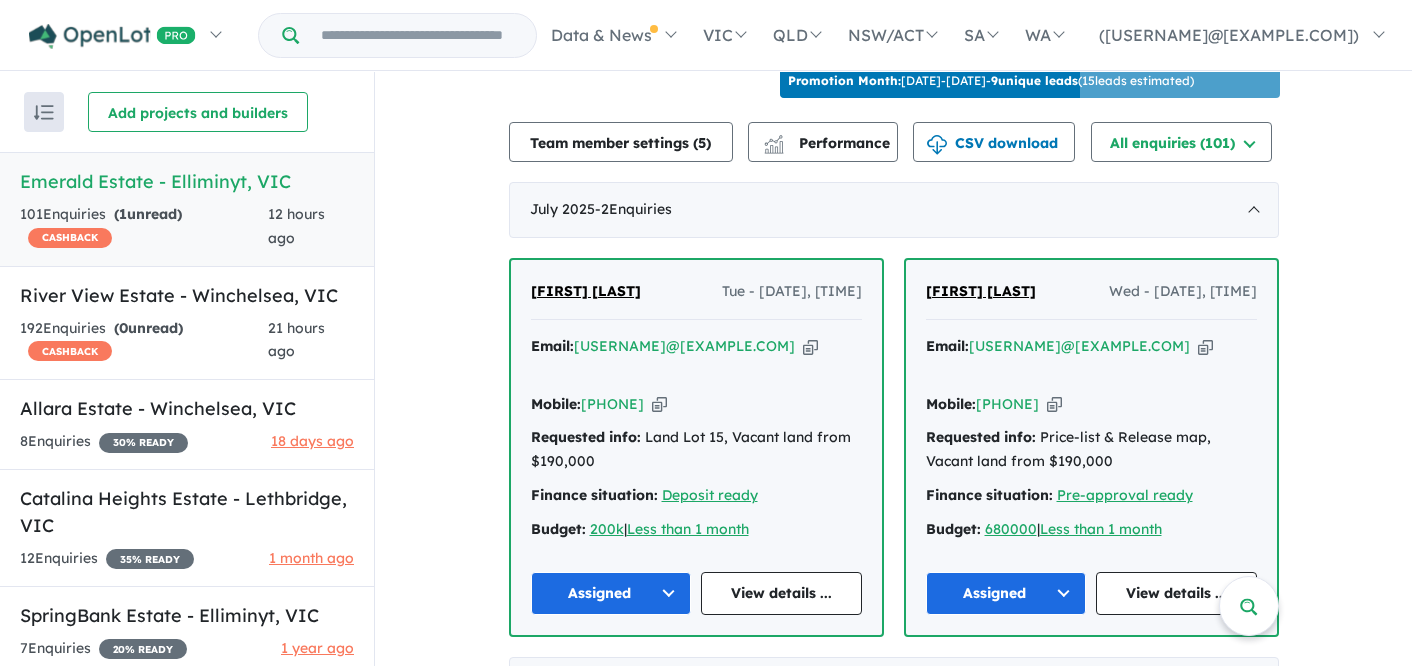 scroll, scrollTop: 659, scrollLeft: 0, axis: vertical 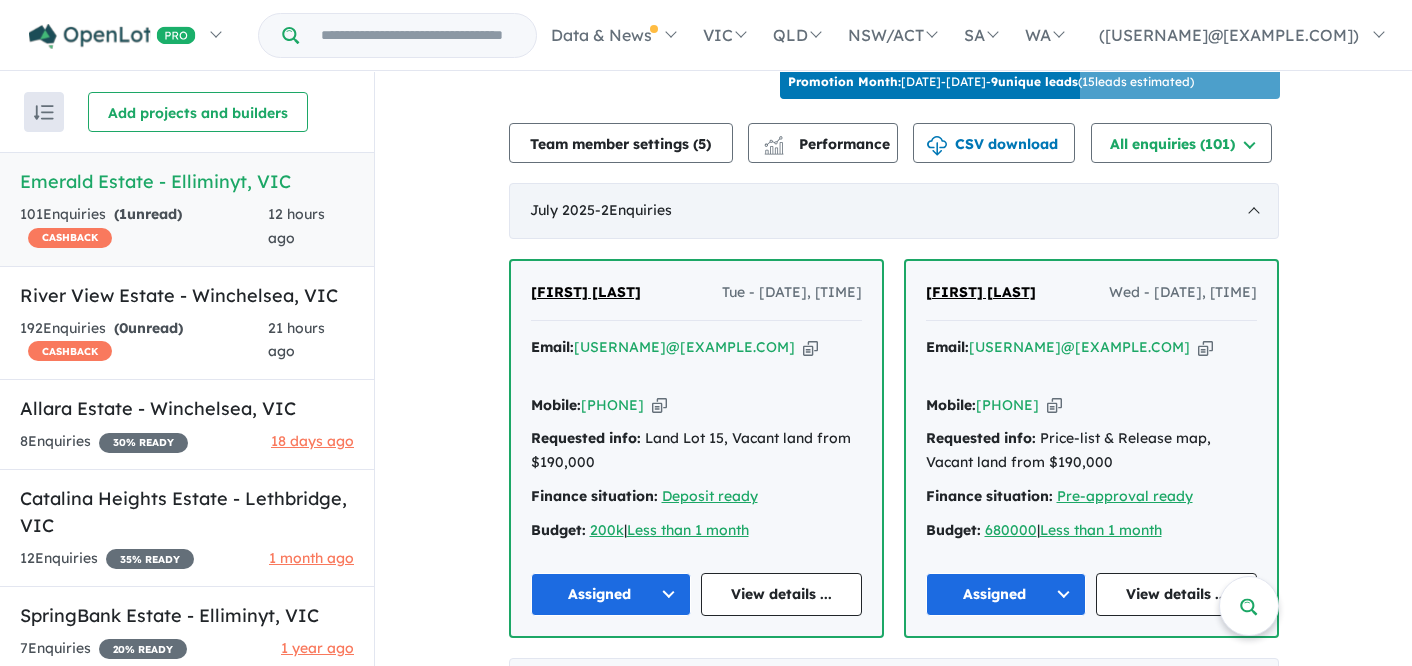 click on "- 2 Enquiries ( 0 unread)" at bounding box center (633, 210) 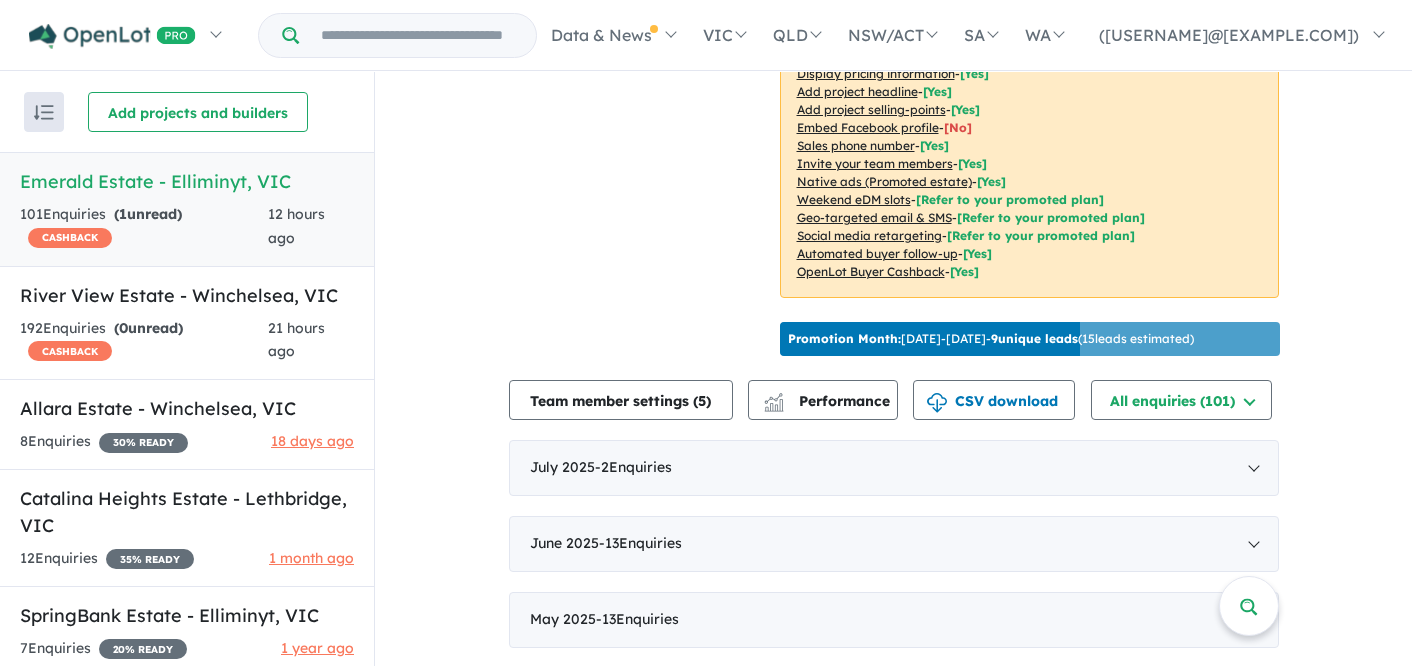 scroll, scrollTop: 400, scrollLeft: 0, axis: vertical 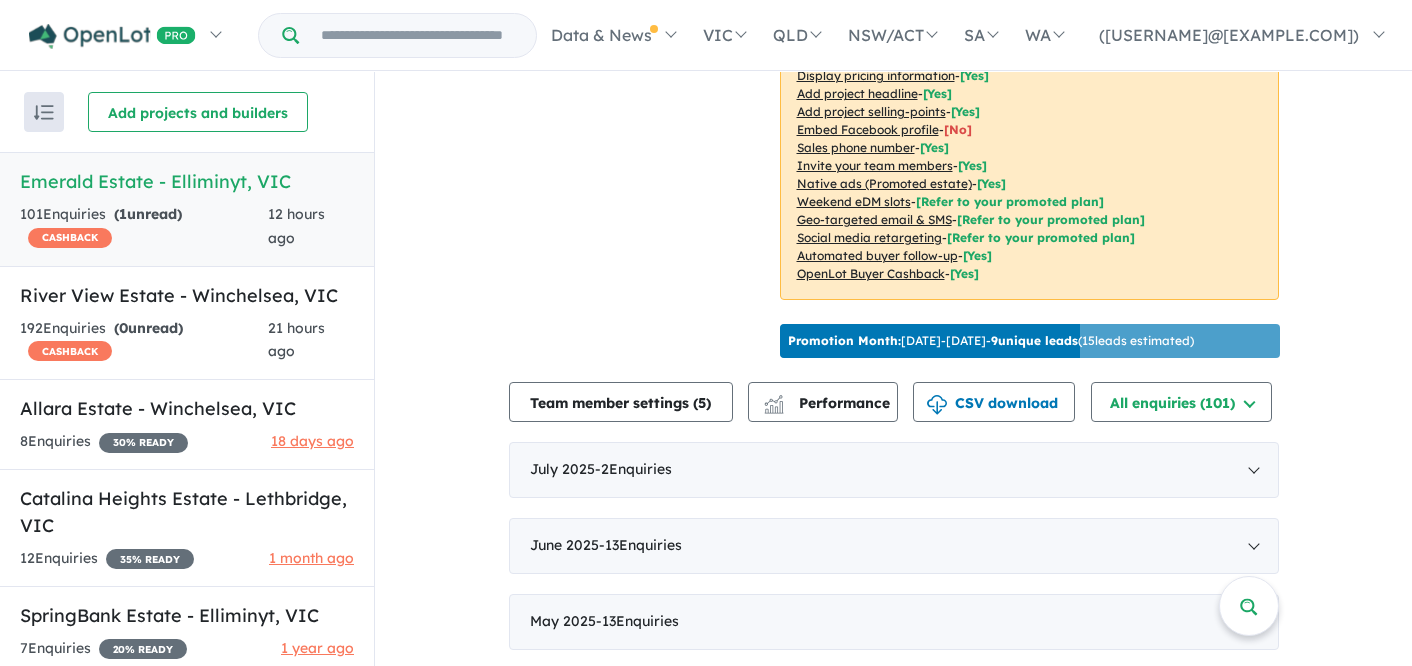 click on "[0 unread] Enquiries ( 1 unread) CASHBACK" at bounding box center [144, 227] 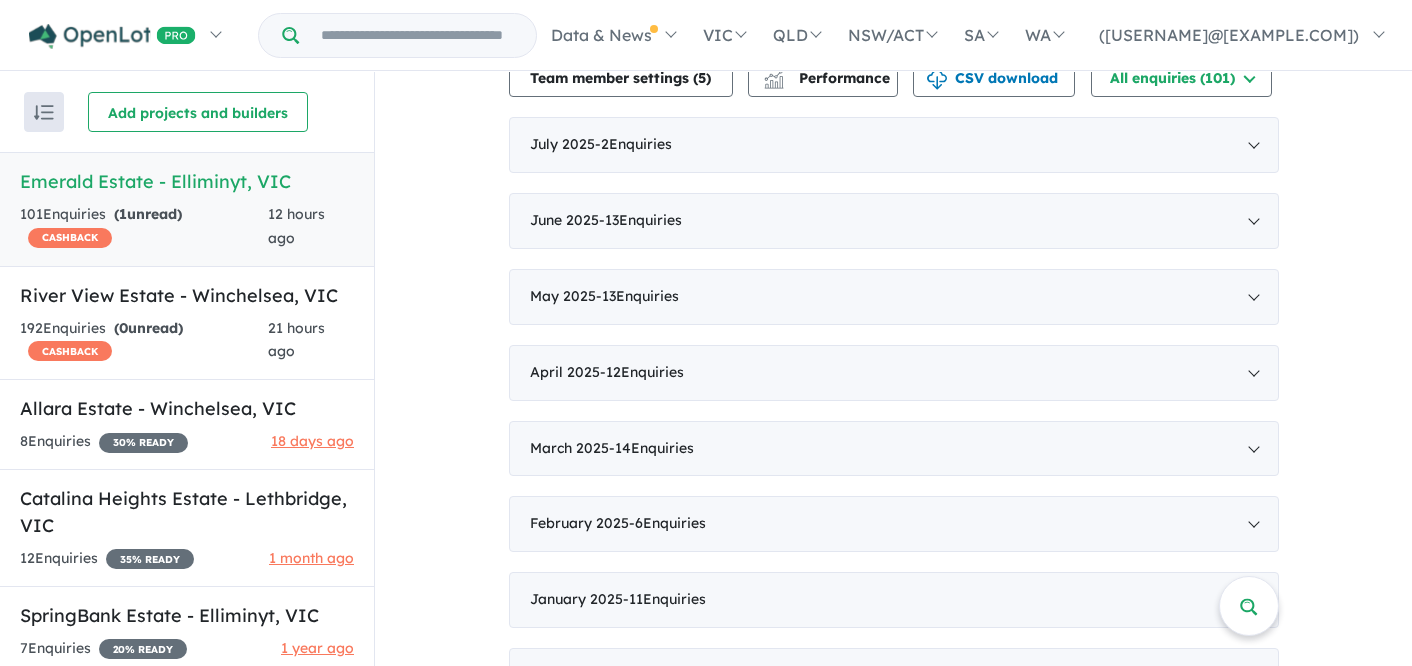 scroll, scrollTop: 735, scrollLeft: 0, axis: vertical 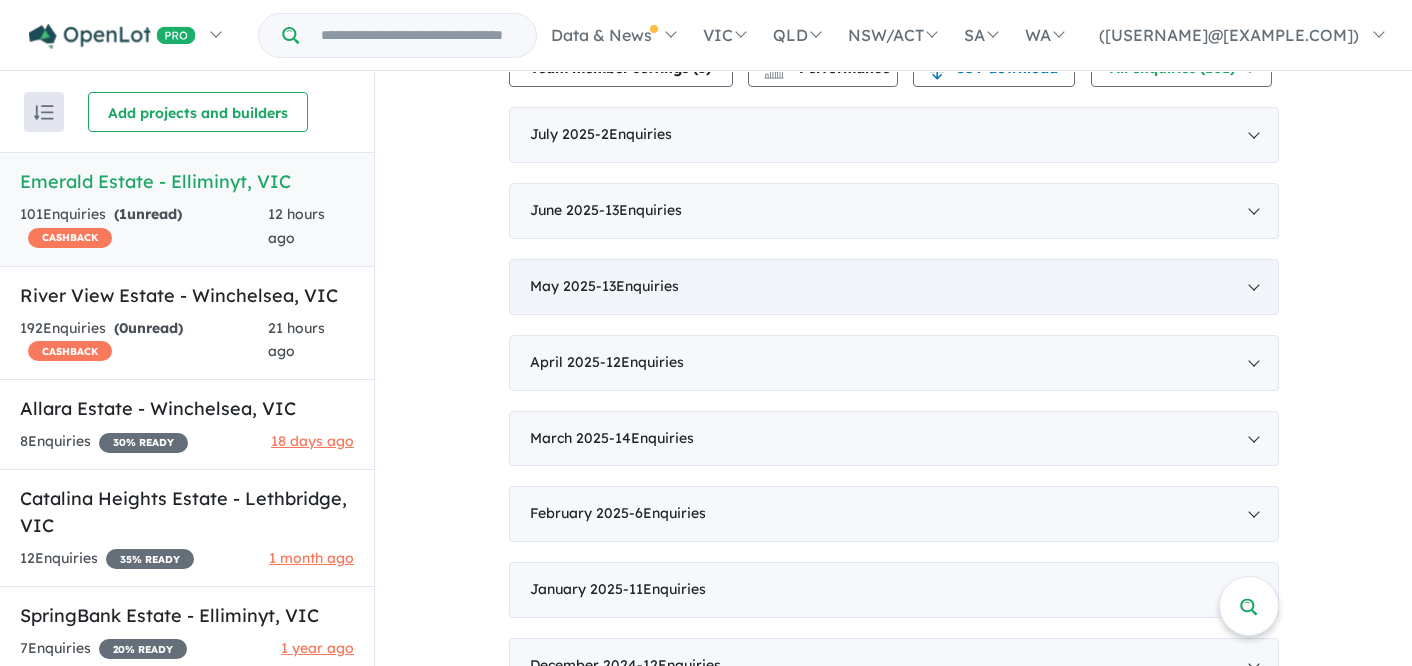 click on "- 2 Enquiries ( 0 unread)" at bounding box center (637, 286) 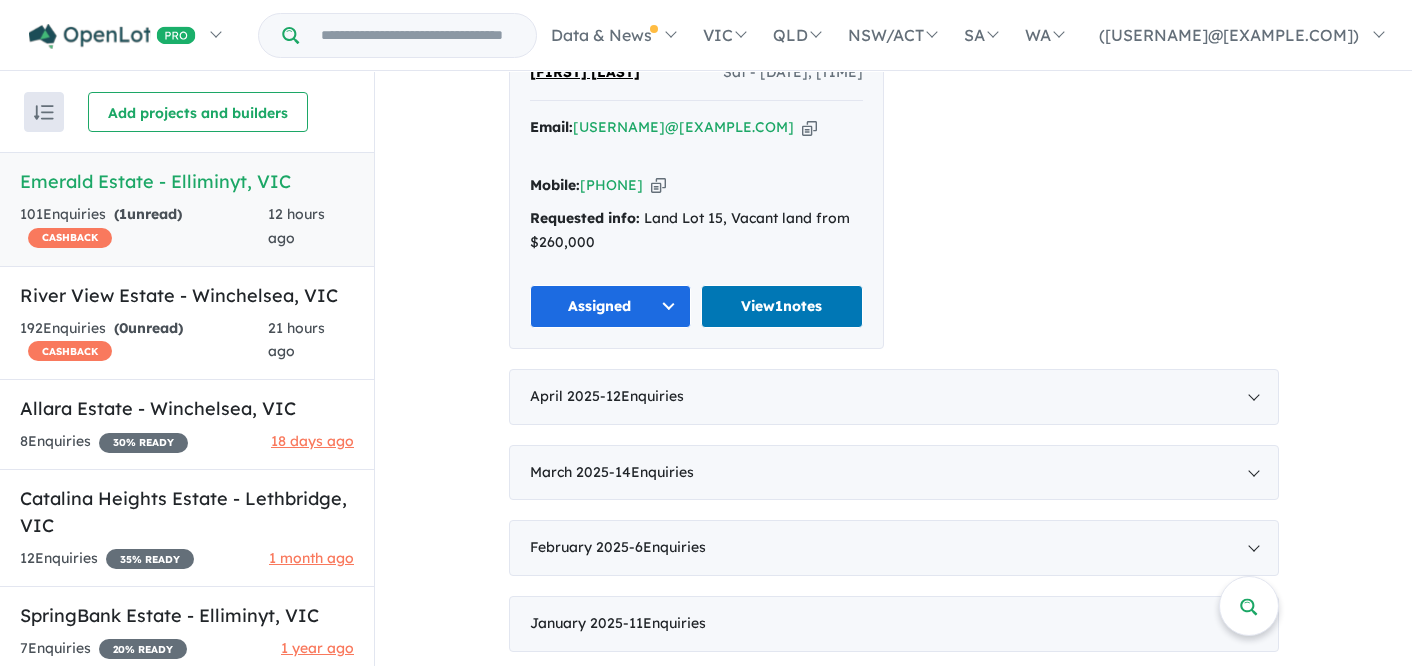 scroll, scrollTop: 3157, scrollLeft: 0, axis: vertical 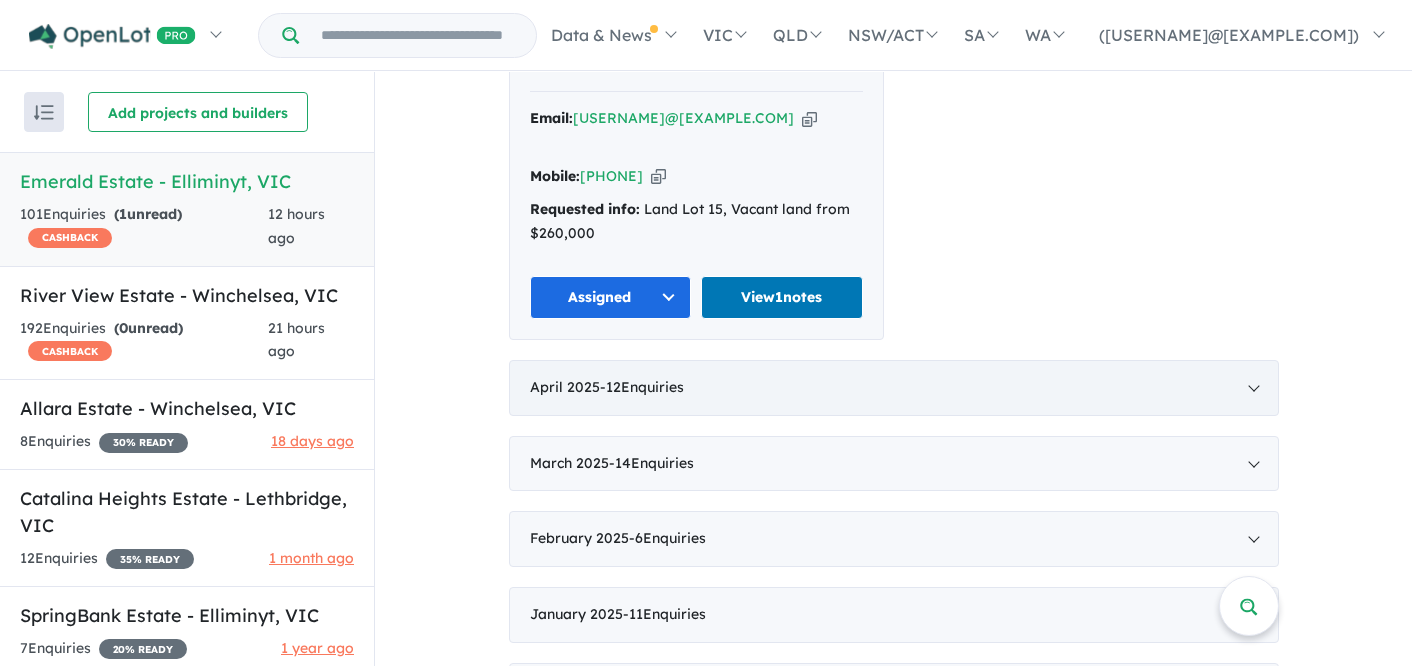 click on "- 12 Enquiries ( 0 unread)" at bounding box center (642, 387) 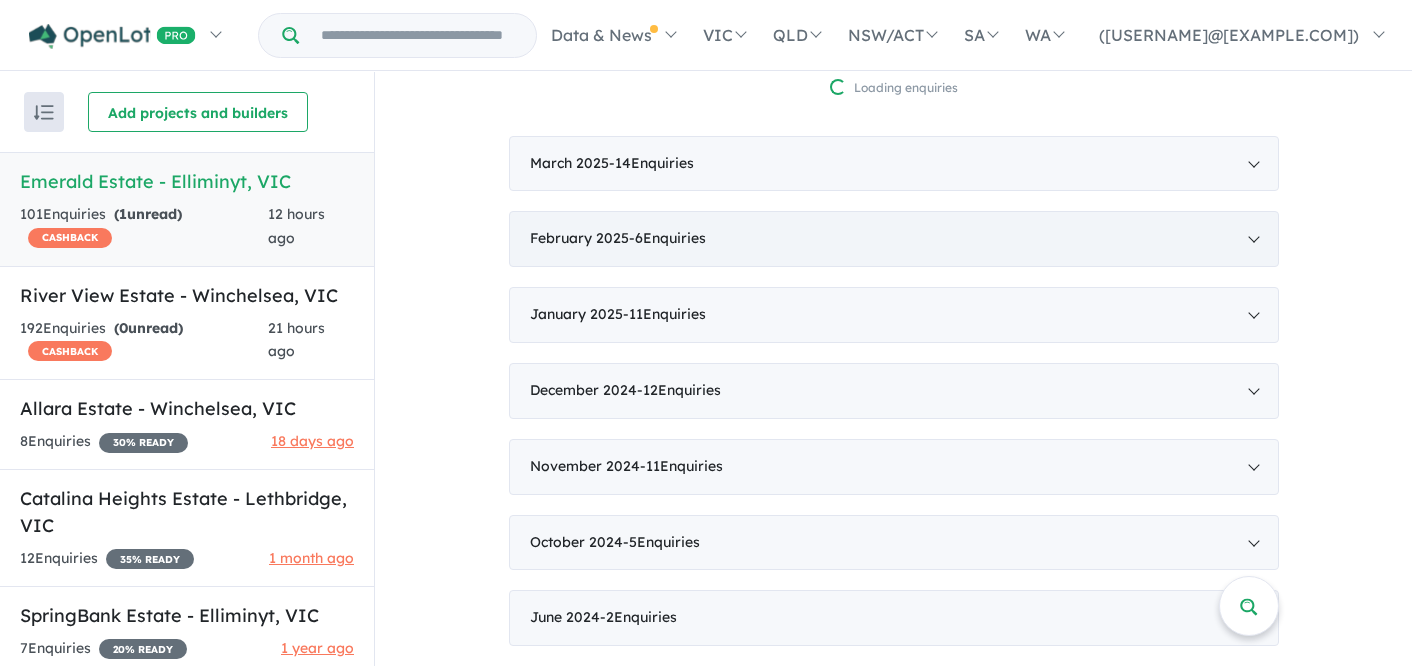 scroll, scrollTop: 1061, scrollLeft: 0, axis: vertical 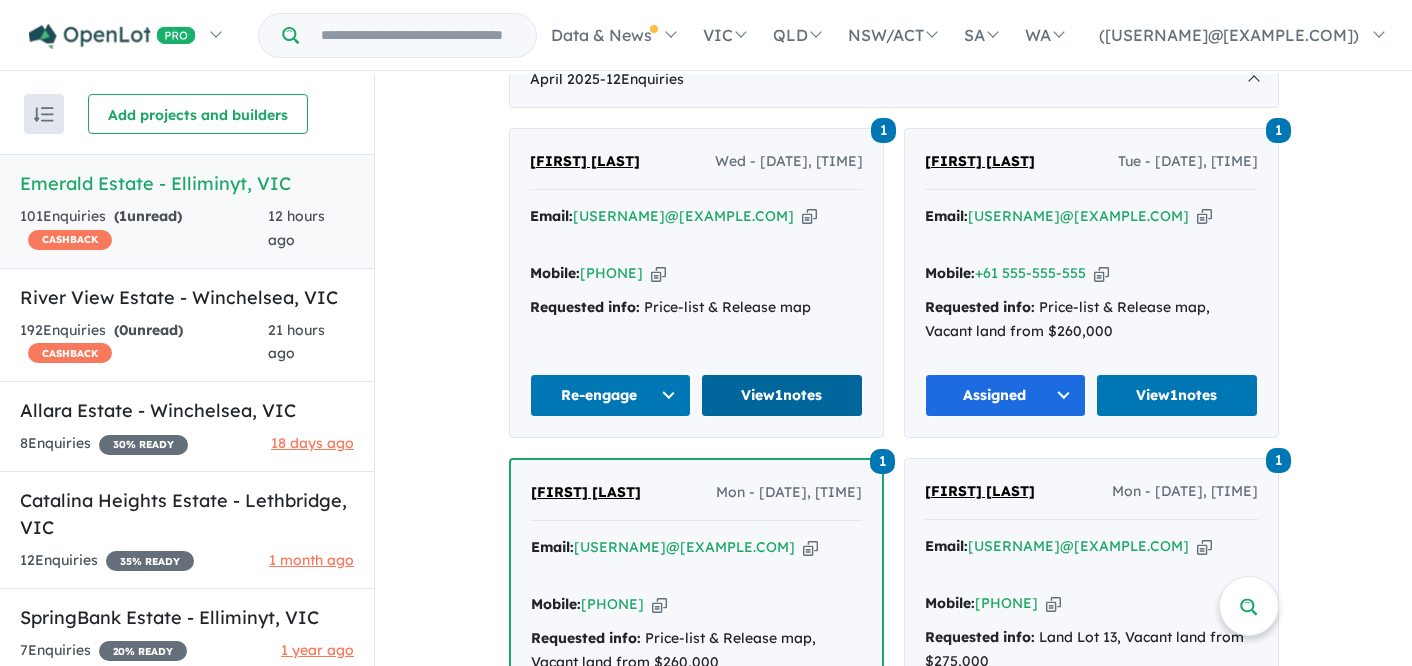 click on "View  1  notes" at bounding box center (782, 395) 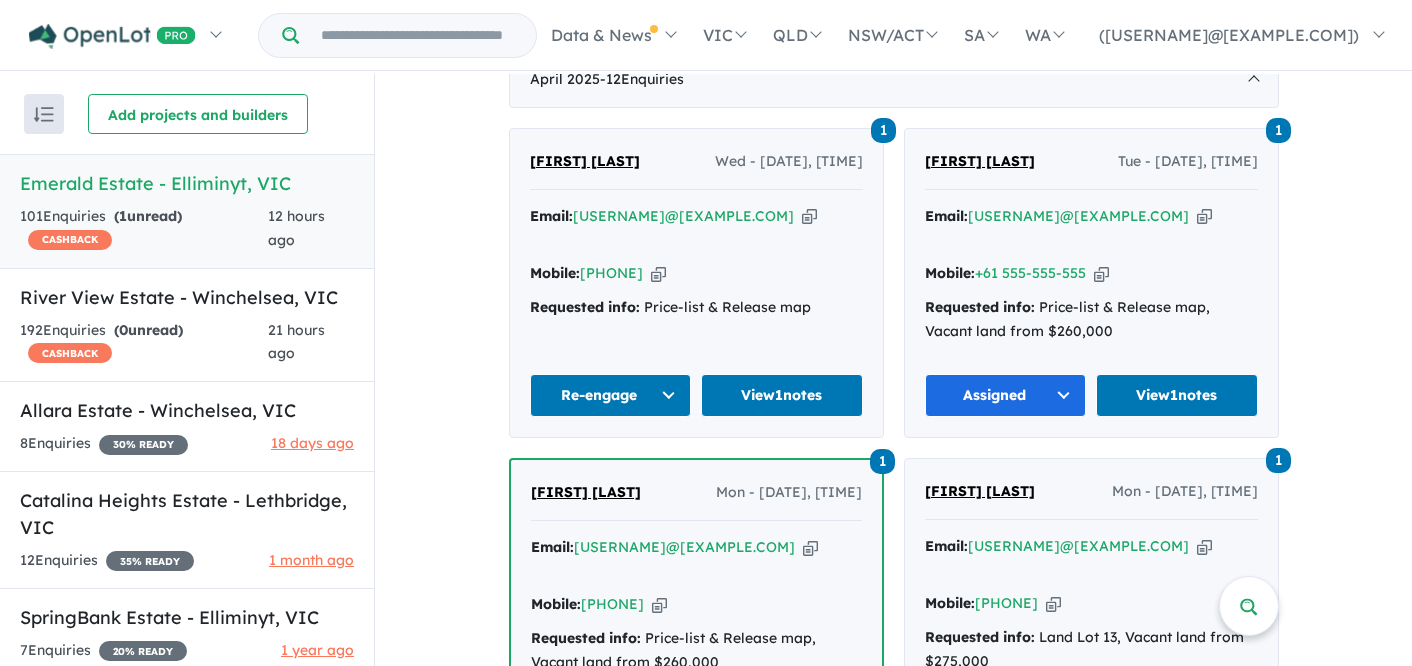 click on "Re-engage" at bounding box center [611, 395] 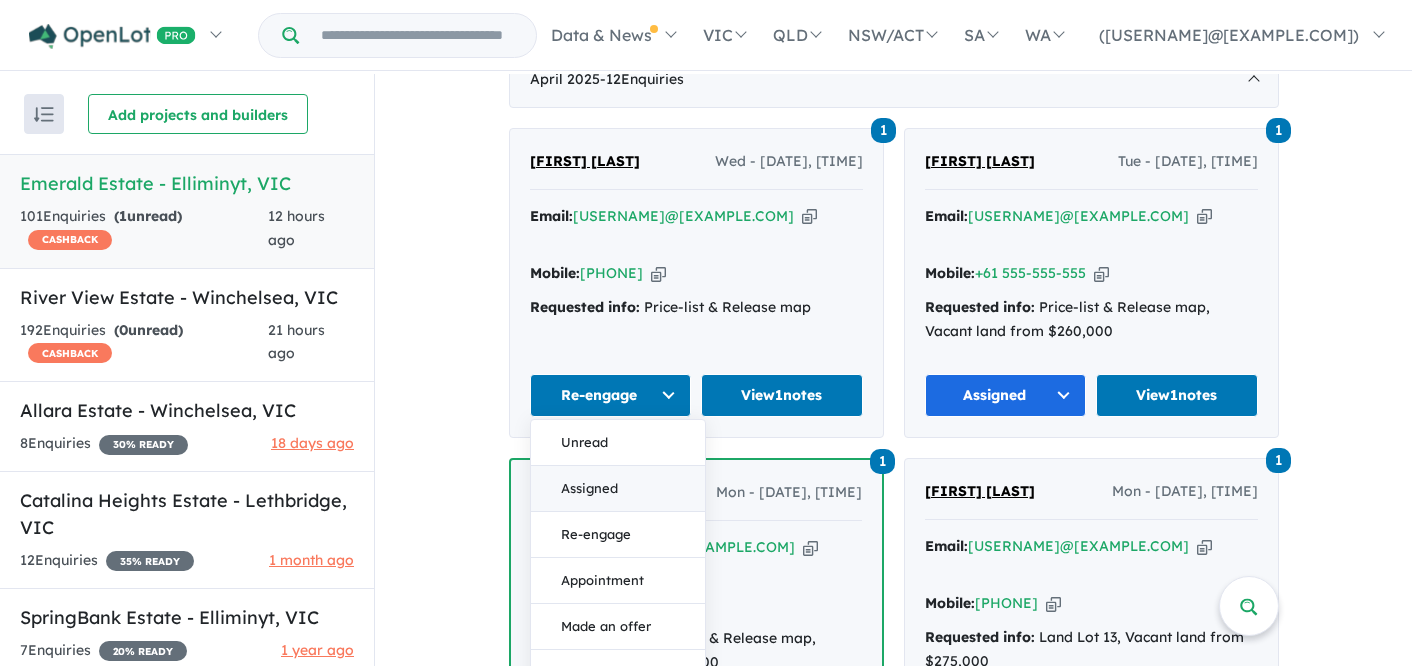 click on "Assigned" at bounding box center [618, 489] 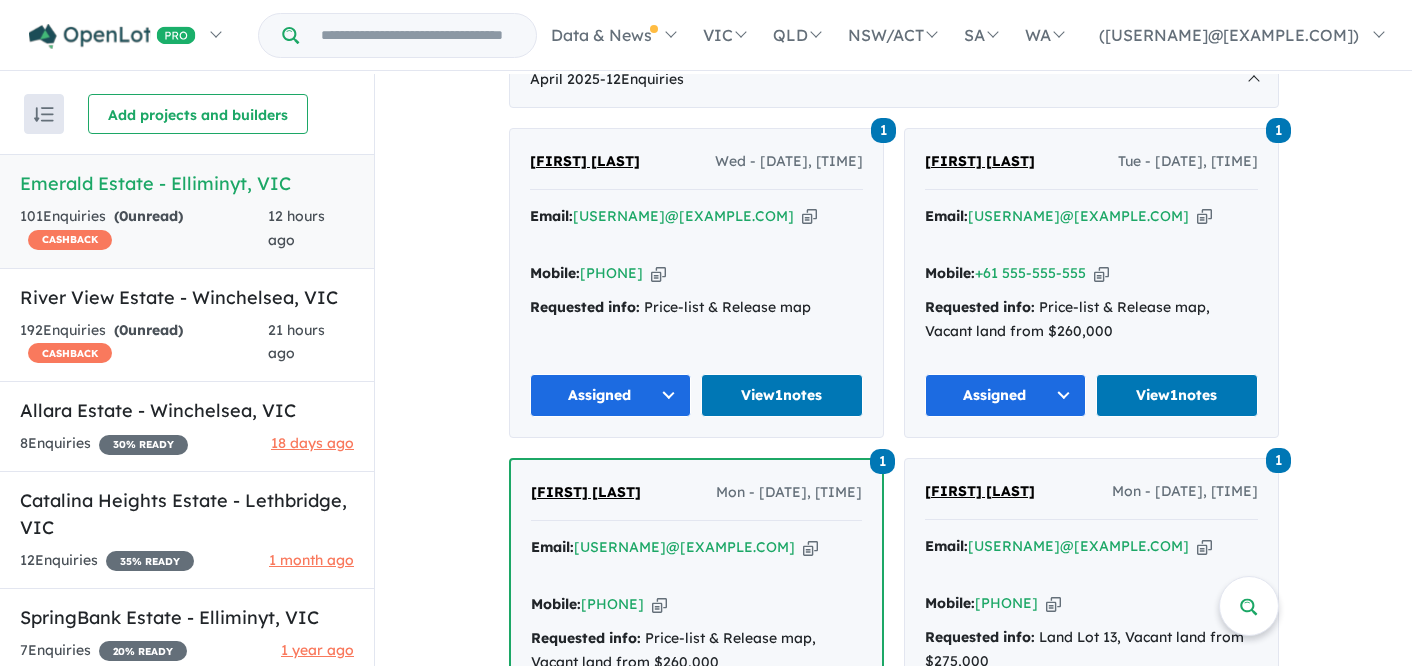 click on "View 6 projects in your account Emerald Estate - Elliminyt OPENLOT $ 200 CASHBACK Land sizes from 503 m 2 to 720 m 2 Land prices start from $ 190,000 to $ 325,000 Update ( 6 ) NEW RELEASE: Starting from just $190k! - Deposit of just $10,000 - Titles anticipated Q2 2026 - Lock in today's price, pay the balance in 2026! - BONUS $2,500 Landscaping Voucher - Within walking distance to local Primary School - Easy access to the Otways & beyond - Local sporting facilities on your doorstep - Catch the VLine train service through to Melbourne - All services connected to the block Read more Your project is only 85 % ready comparing to other top-performing projects in your area: Showcase more than 3 images - [ No ] Showcase more than 3 listings - [ Yes ] Display pricing information - [ Yes ] Add project headline - [ Yes ] Add project selling-points - [ Yes ] Embed Facebook profile - [ No ] Sales phone number - [ Yes ] Invite your team members - [ Yes ] - [Yes] - - - -" at bounding box center [893, 928] 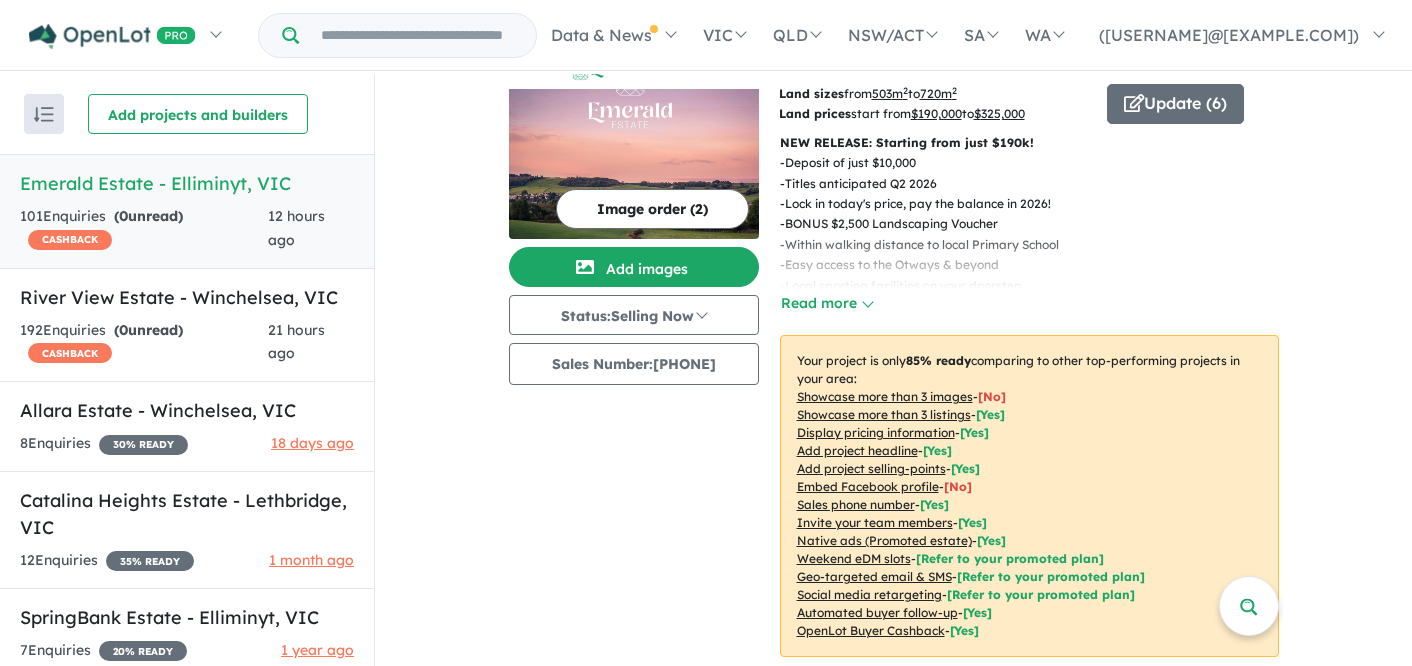 scroll, scrollTop: 0, scrollLeft: 0, axis: both 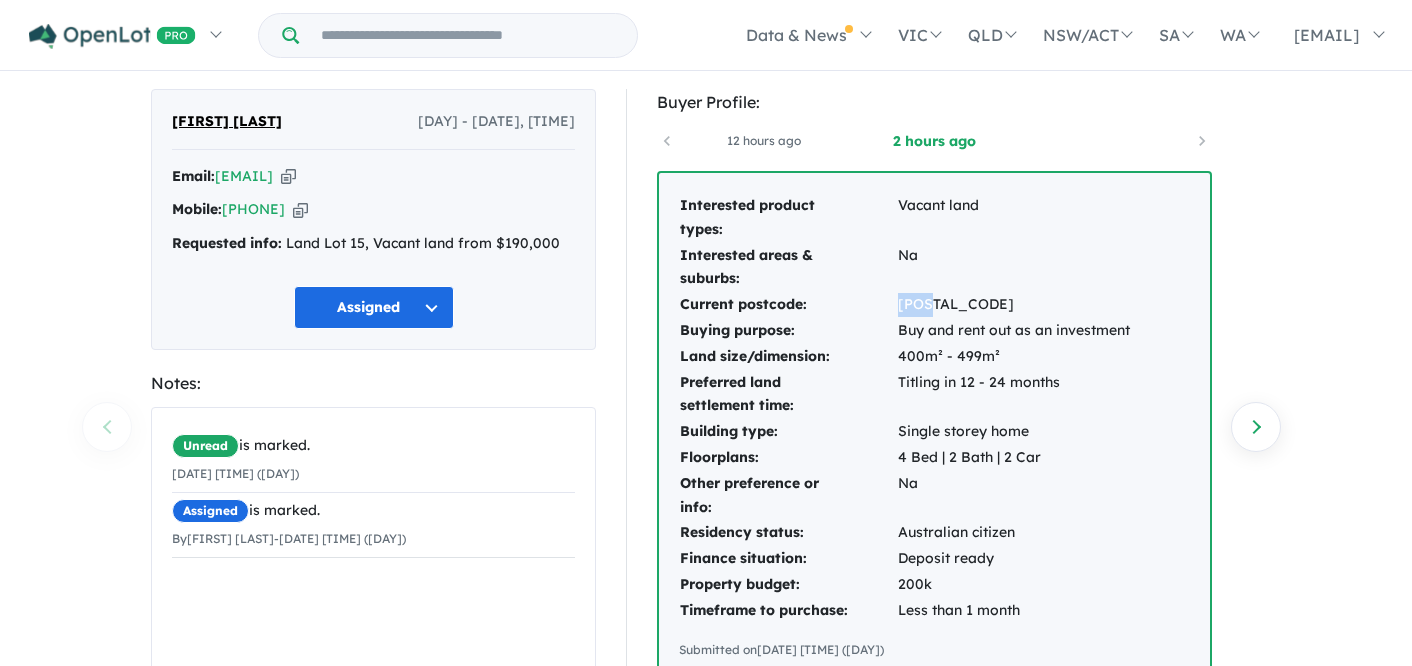 drag, startPoint x: 901, startPoint y: 301, endPoint x: 936, endPoint y: 302, distance: 35.014282 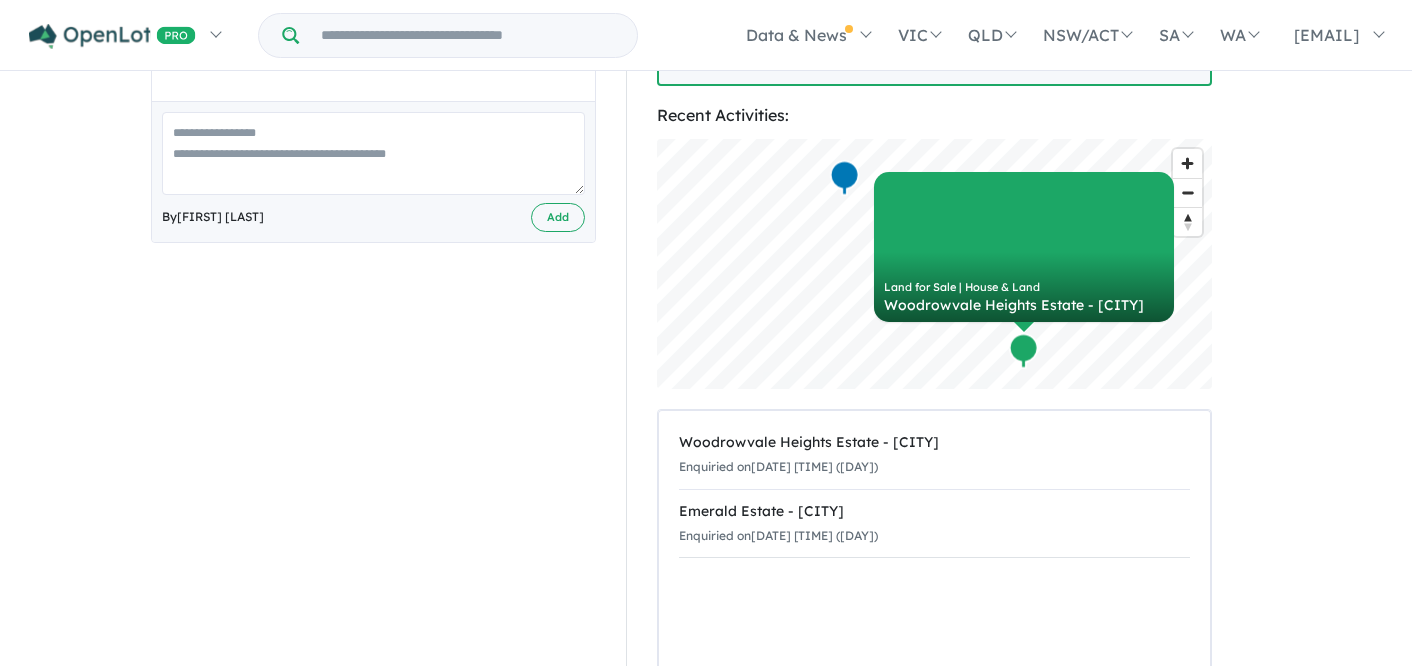 scroll, scrollTop: 662, scrollLeft: 0, axis: vertical 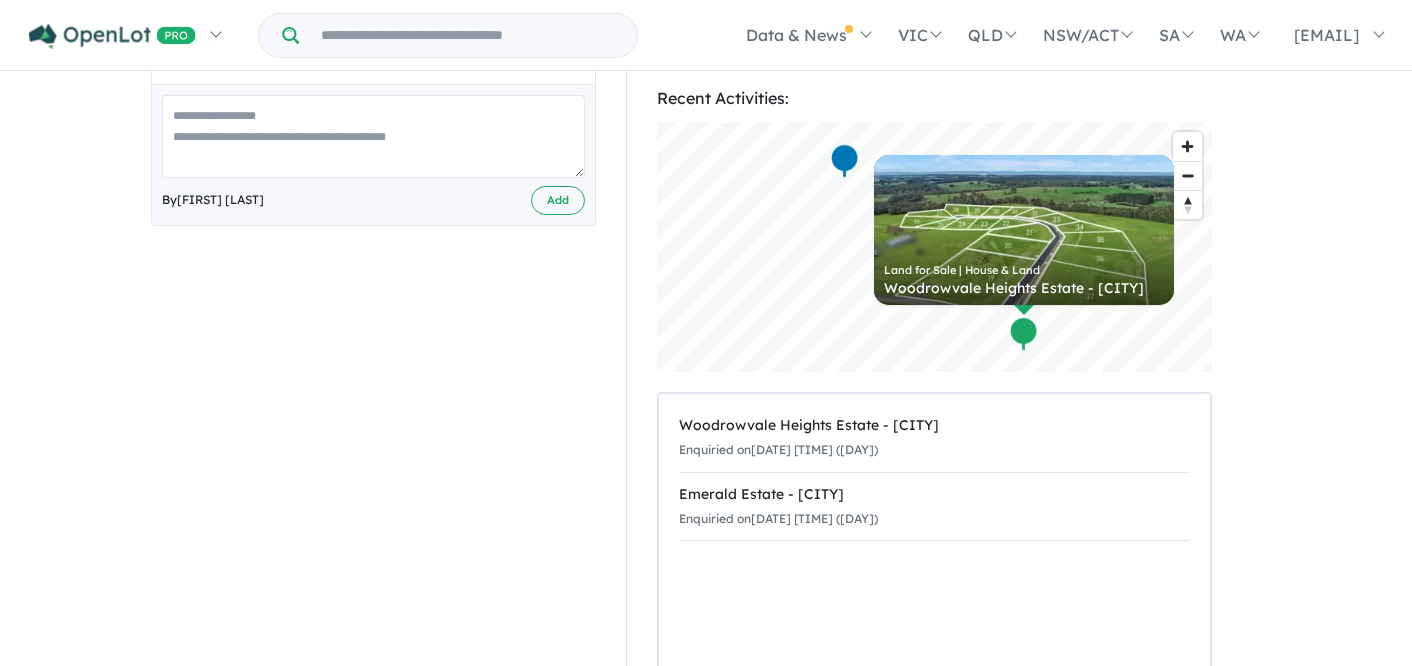 click at bounding box center (1024, 333) 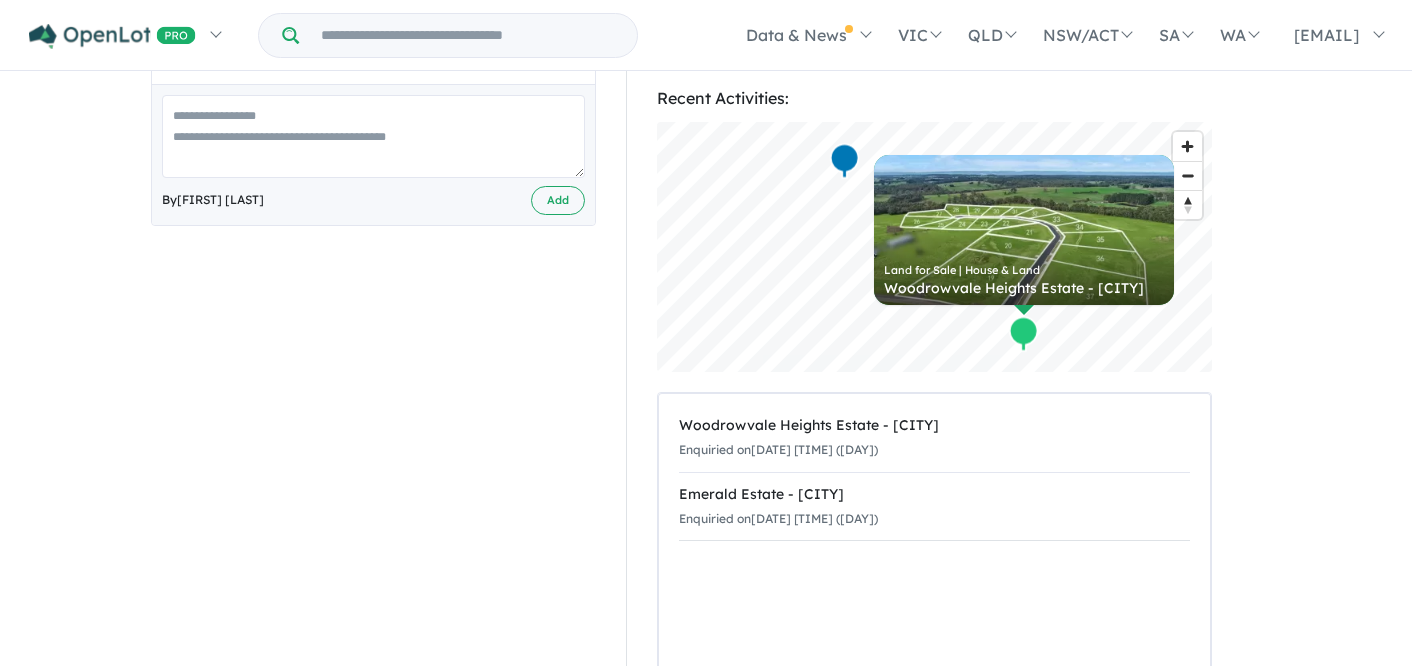 click on "Land for Sale | House & Land
Woodrowvale Heights Estate - [CITY]" at bounding box center (1024, 230) 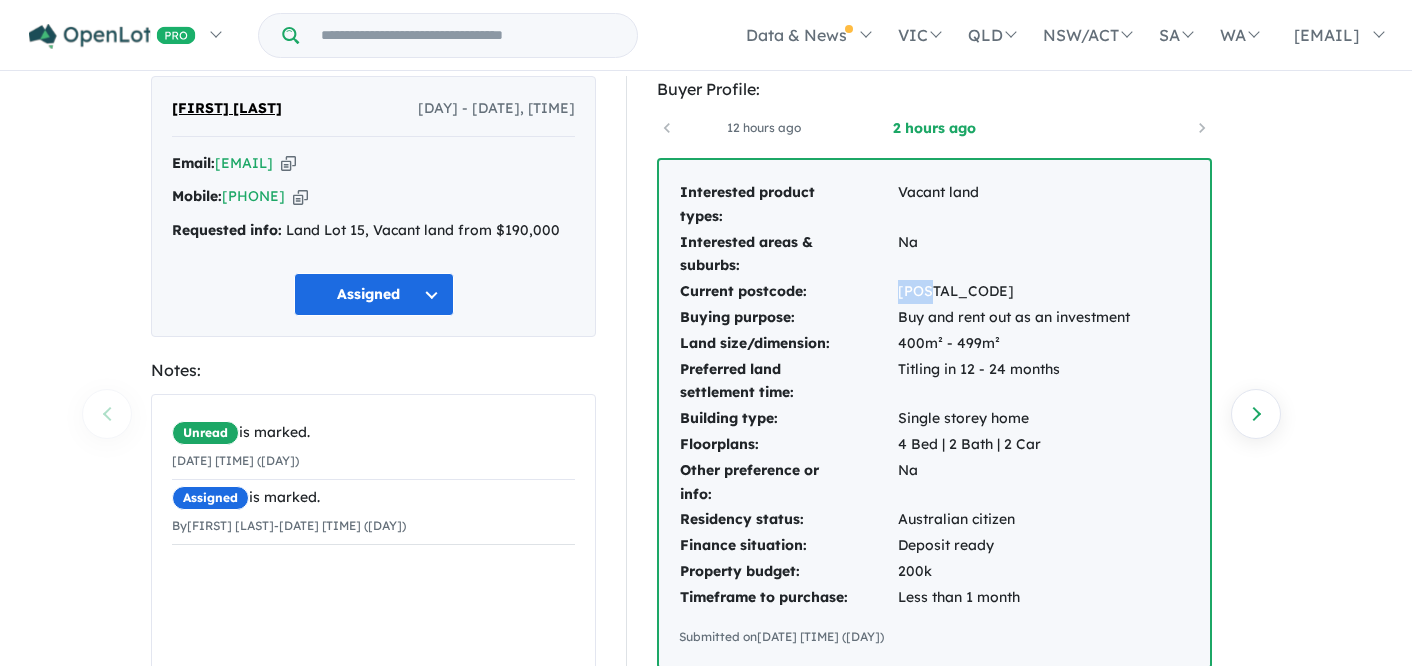 scroll, scrollTop: 0, scrollLeft: 0, axis: both 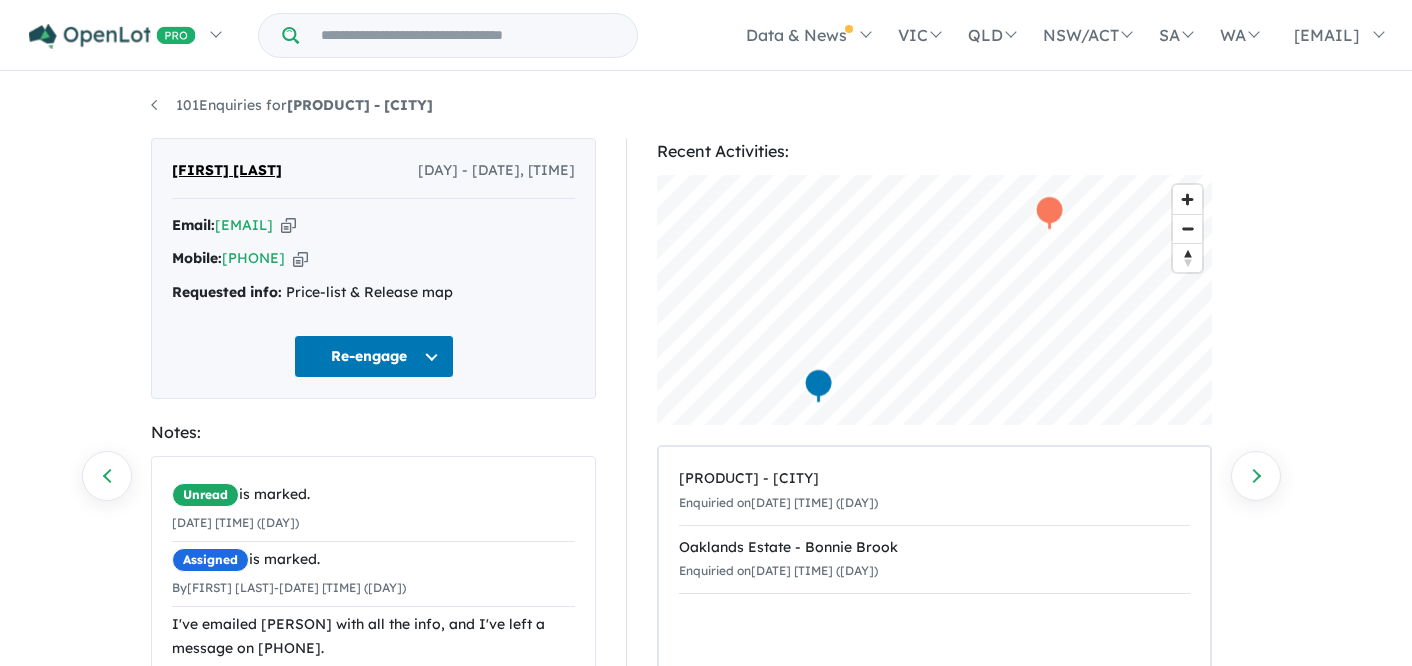 click at bounding box center (288, 225) 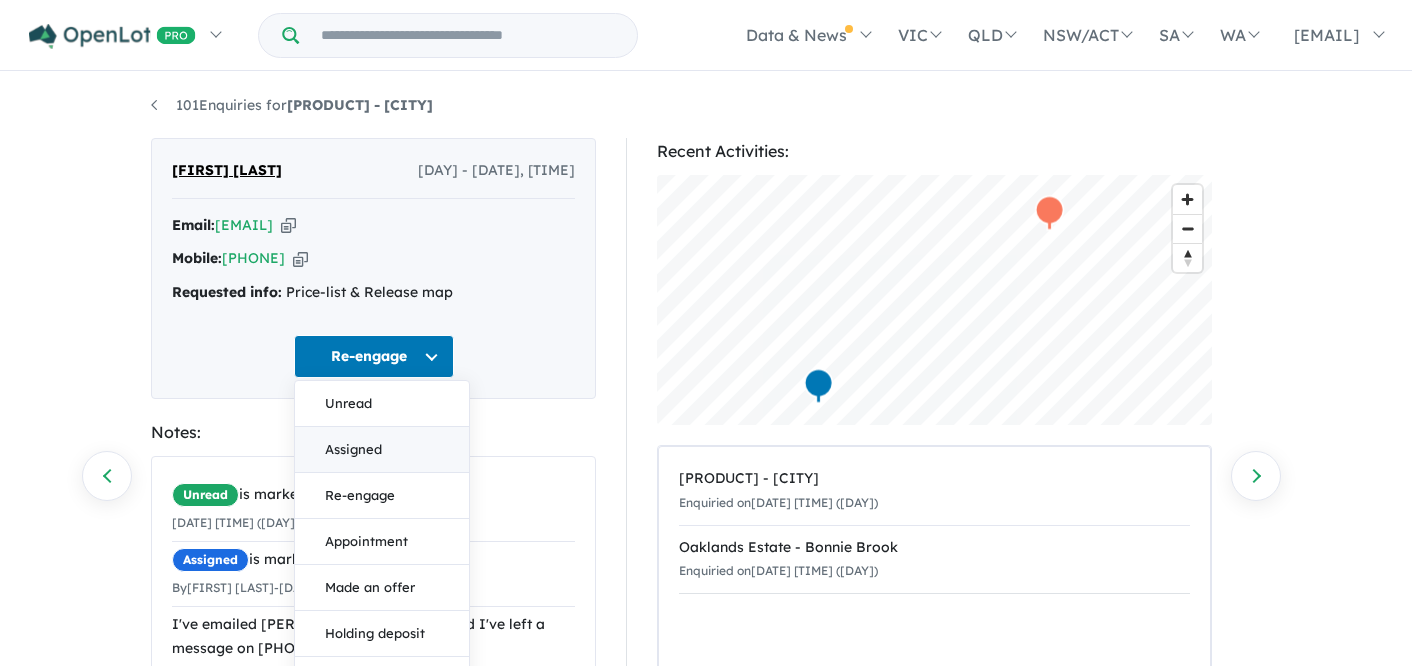 click on "Assigned" at bounding box center [382, 450] 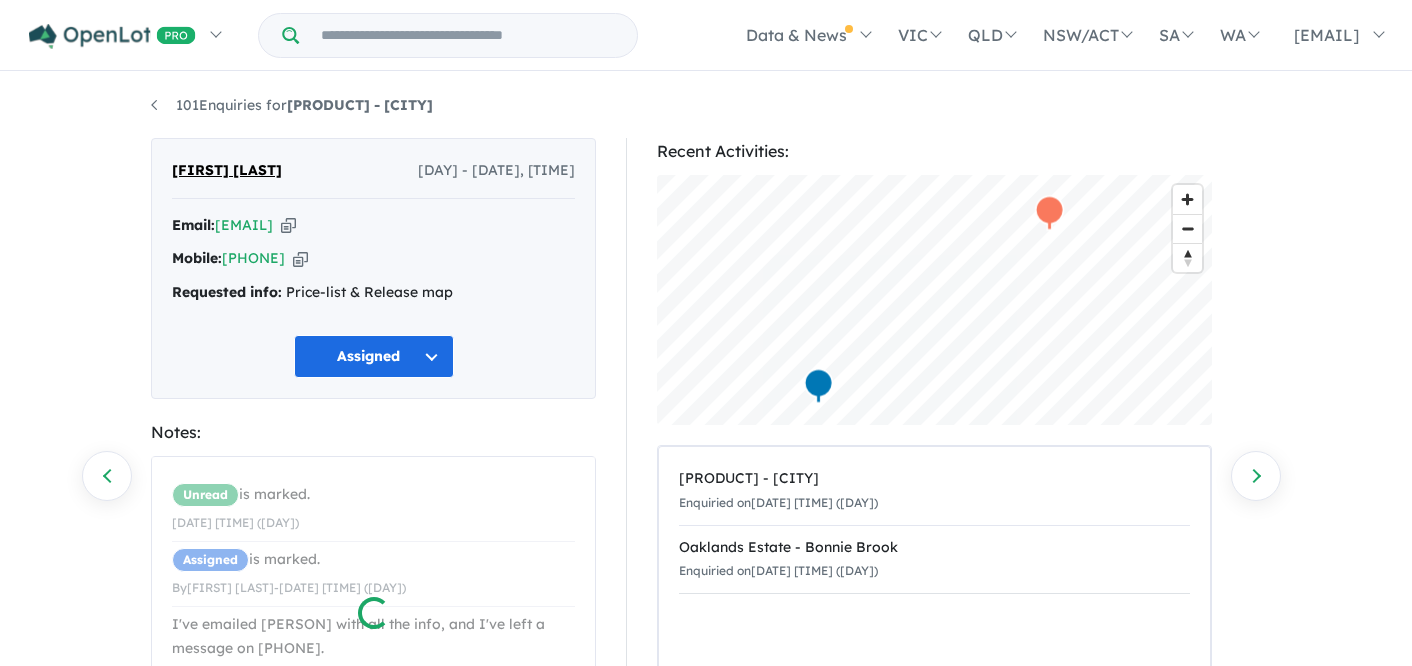 scroll, scrollTop: 35, scrollLeft: 0, axis: vertical 